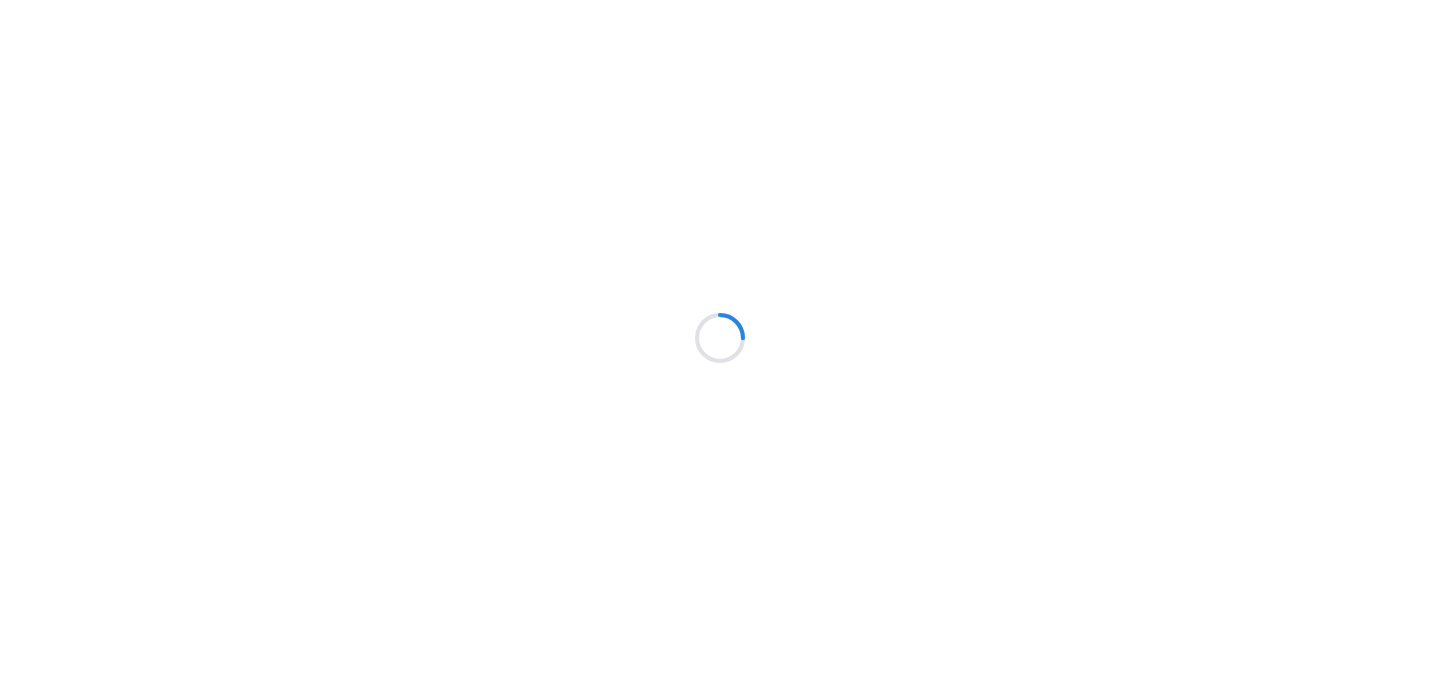 scroll, scrollTop: 0, scrollLeft: 0, axis: both 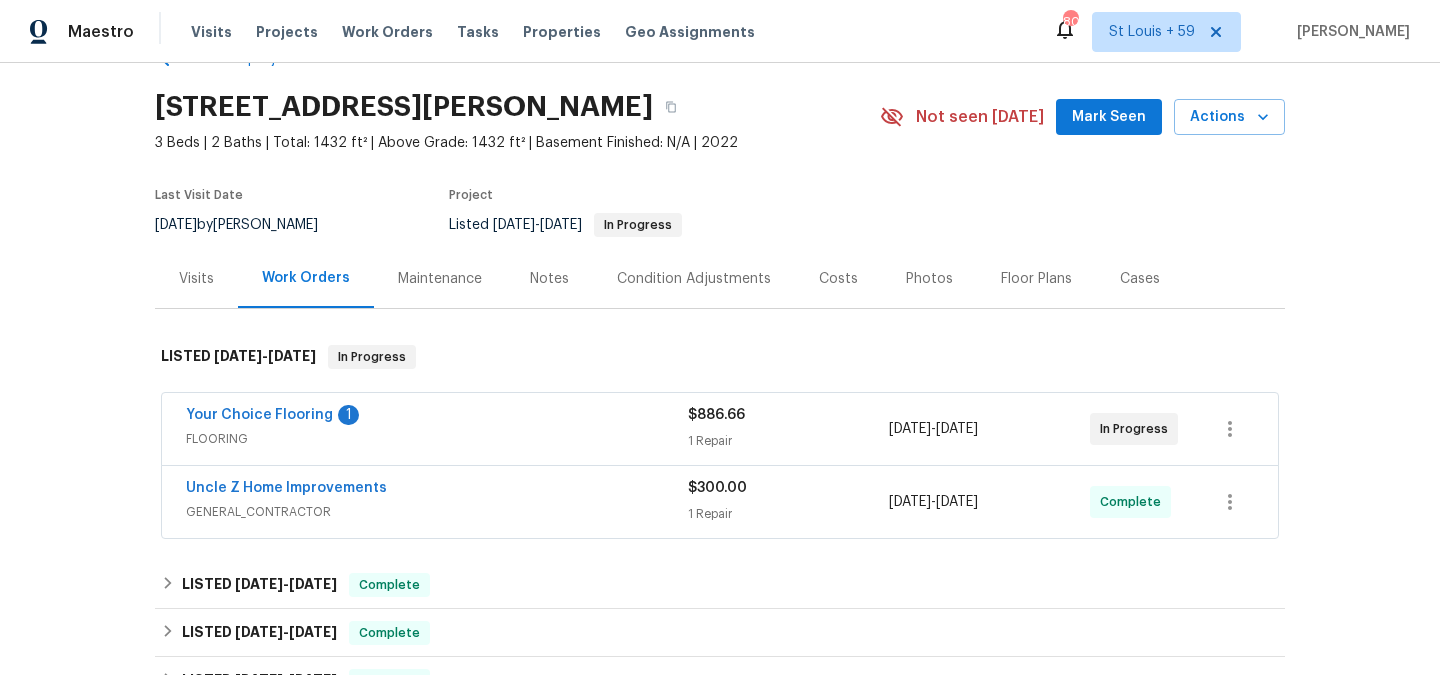 click on "Maintenance" at bounding box center (440, 279) 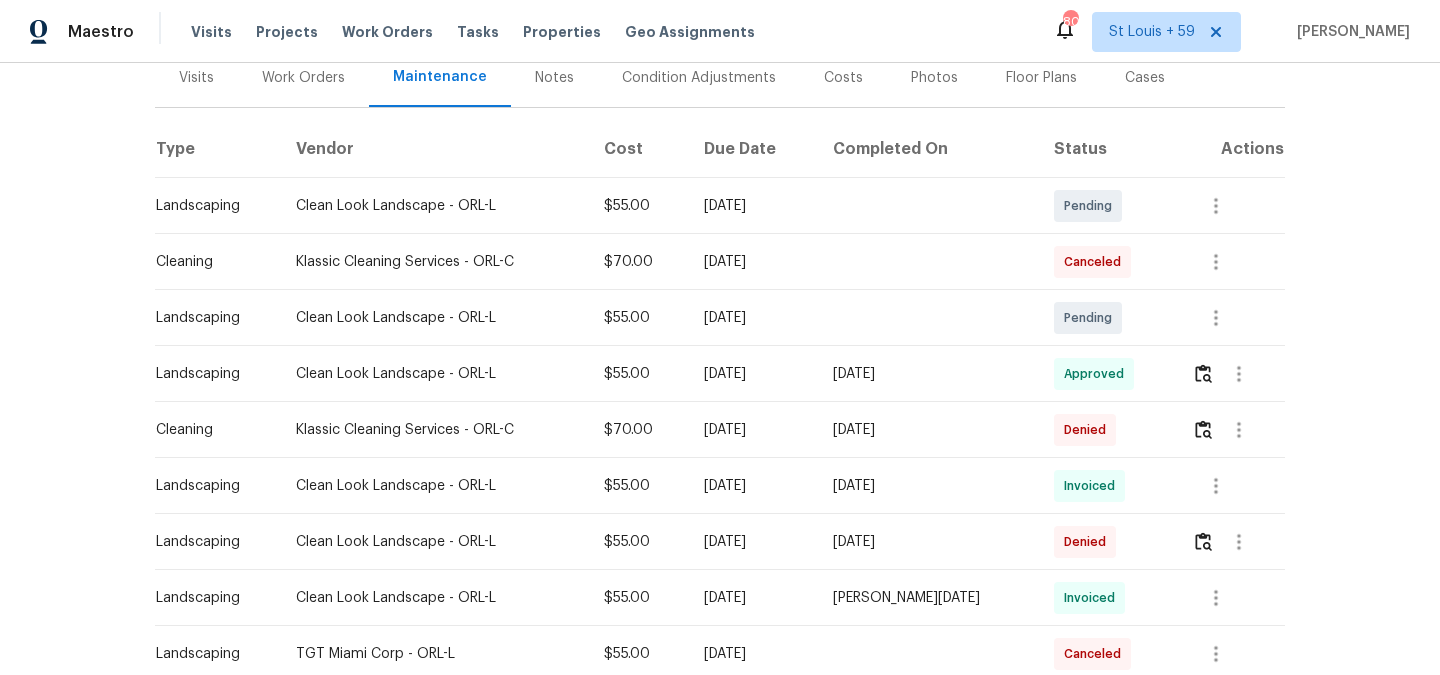 scroll, scrollTop: 294, scrollLeft: 0, axis: vertical 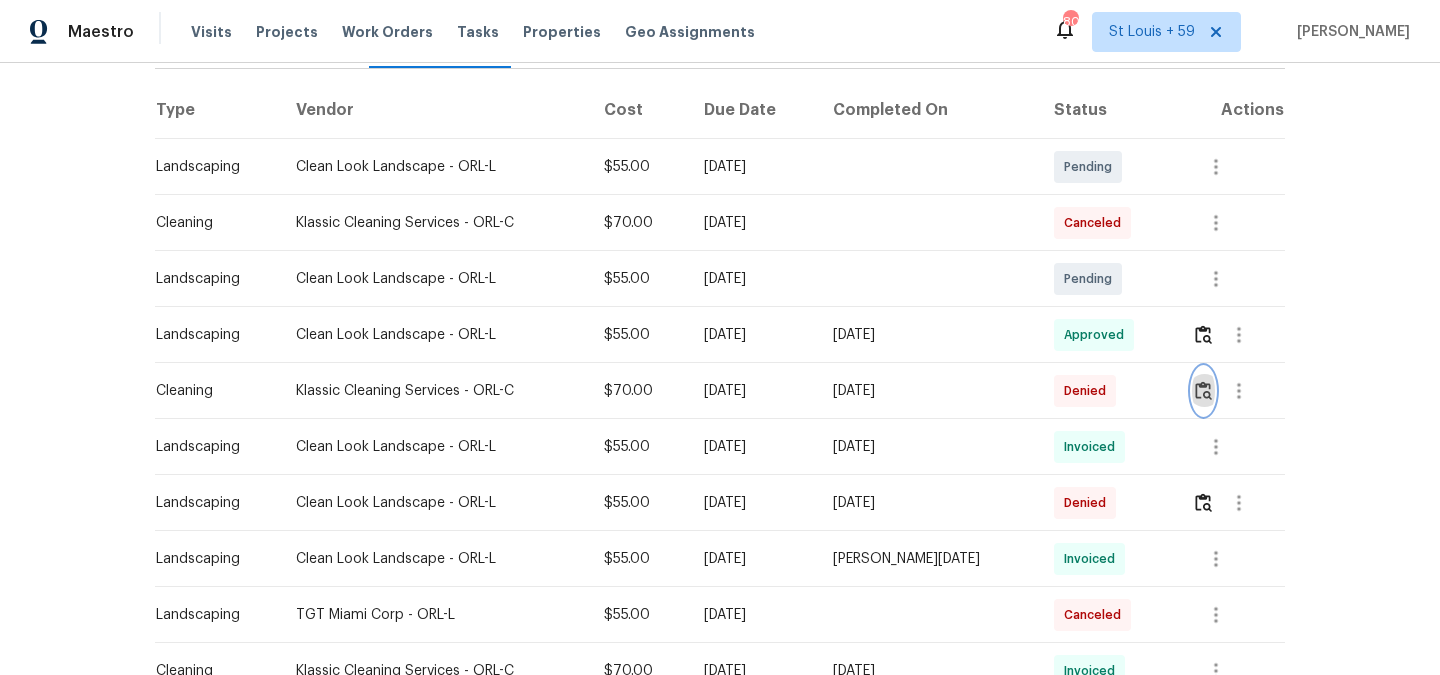 click at bounding box center (1203, 390) 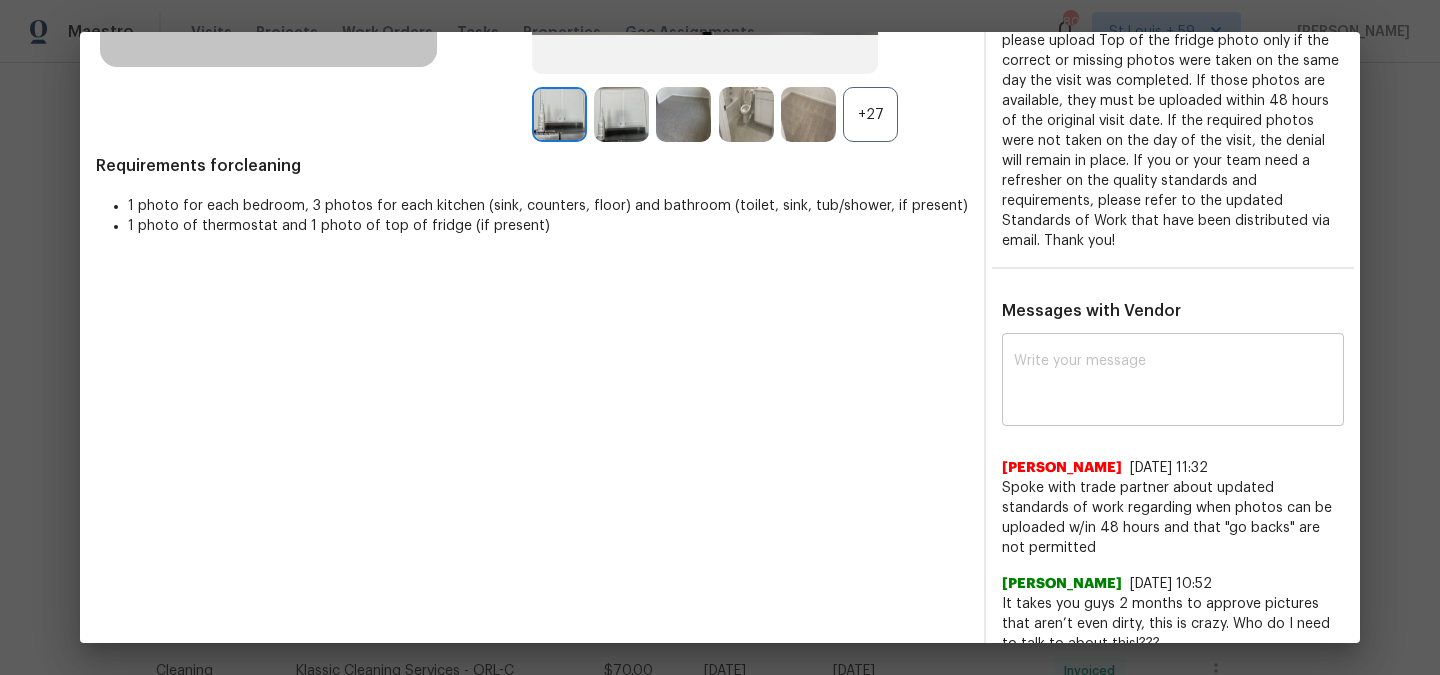 scroll, scrollTop: 419, scrollLeft: 0, axis: vertical 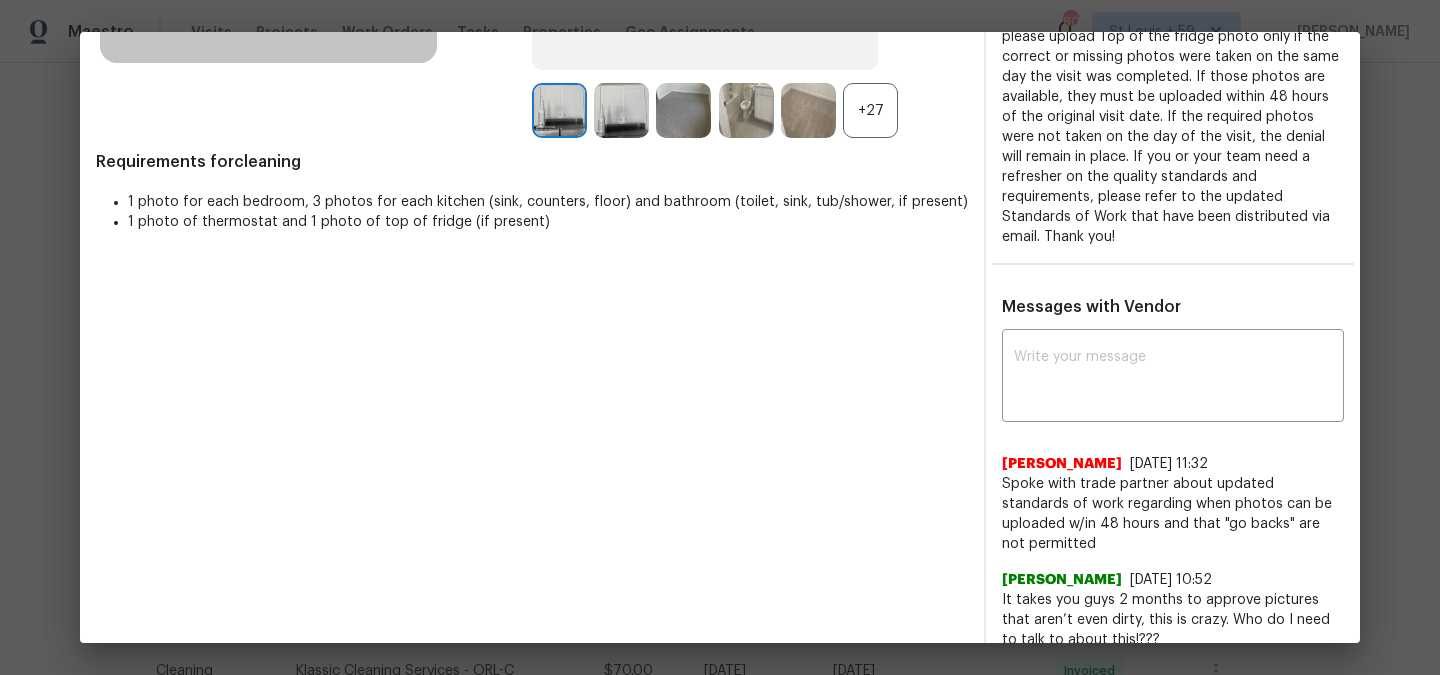 click on "Spoke with trade partner about updated standards of work regarding when photos can be uploaded w/in 48 hours and that "go backs" are not permitted" at bounding box center (1173, 514) 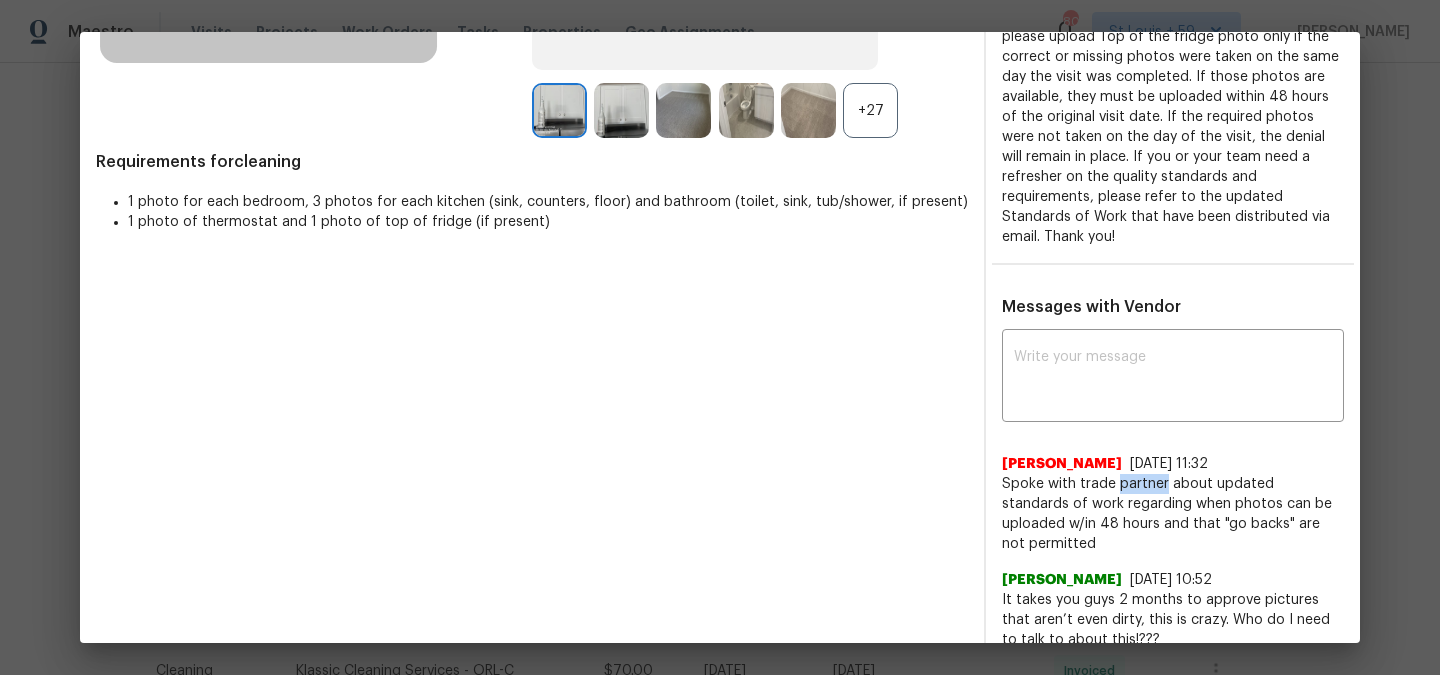 click on "Spoke with trade partner about updated standards of work regarding when photos can be uploaded w/in 48 hours and that "go backs" are not permitted" at bounding box center [1173, 514] 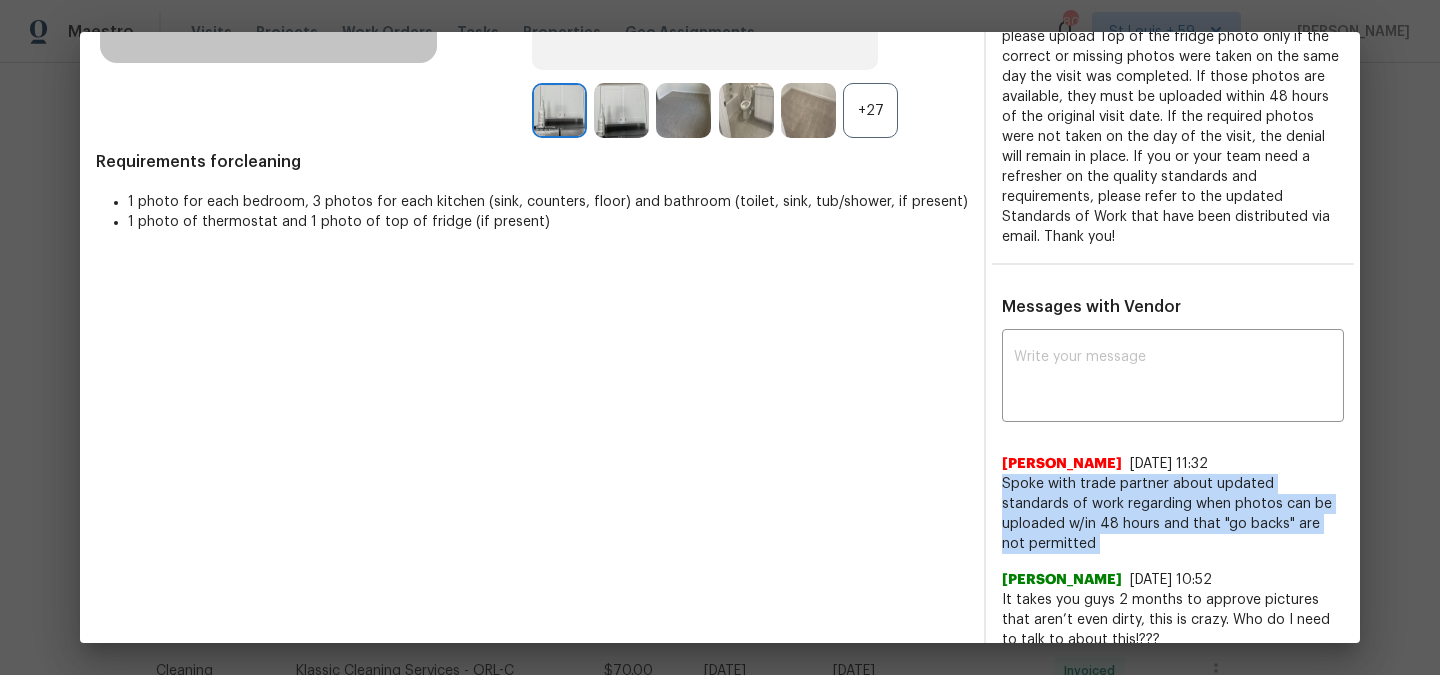 click on "Spoke with trade partner about updated standards of work regarding when photos can be uploaded w/in 48 hours and that "go backs" are not permitted" at bounding box center (1173, 514) 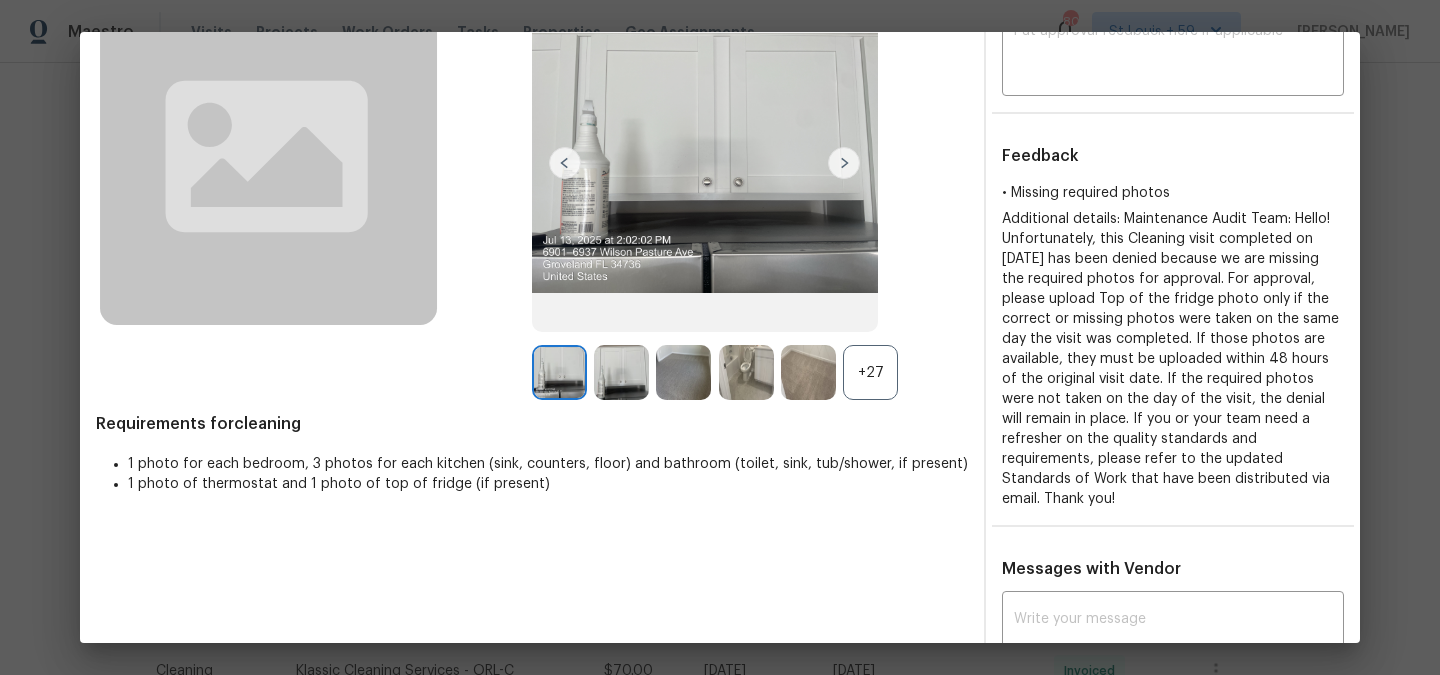 scroll, scrollTop: 0, scrollLeft: 0, axis: both 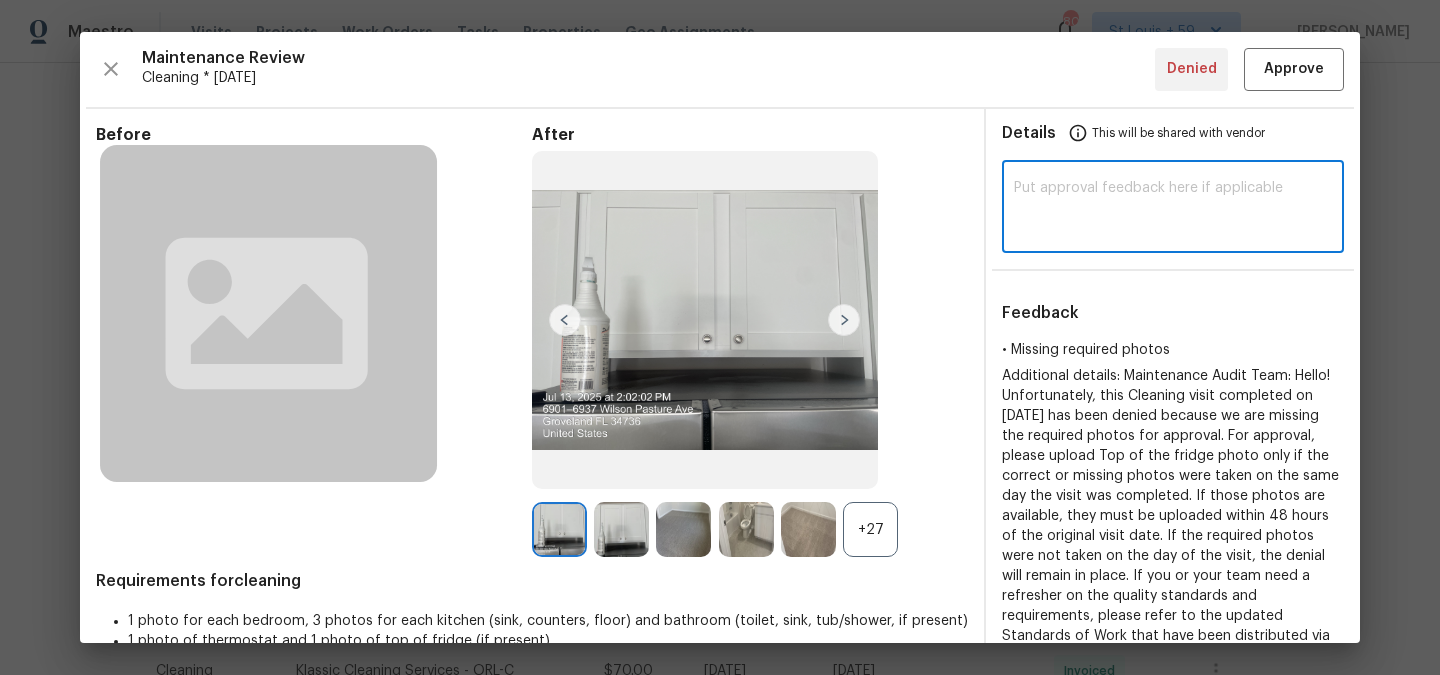 click at bounding box center [1173, 209] 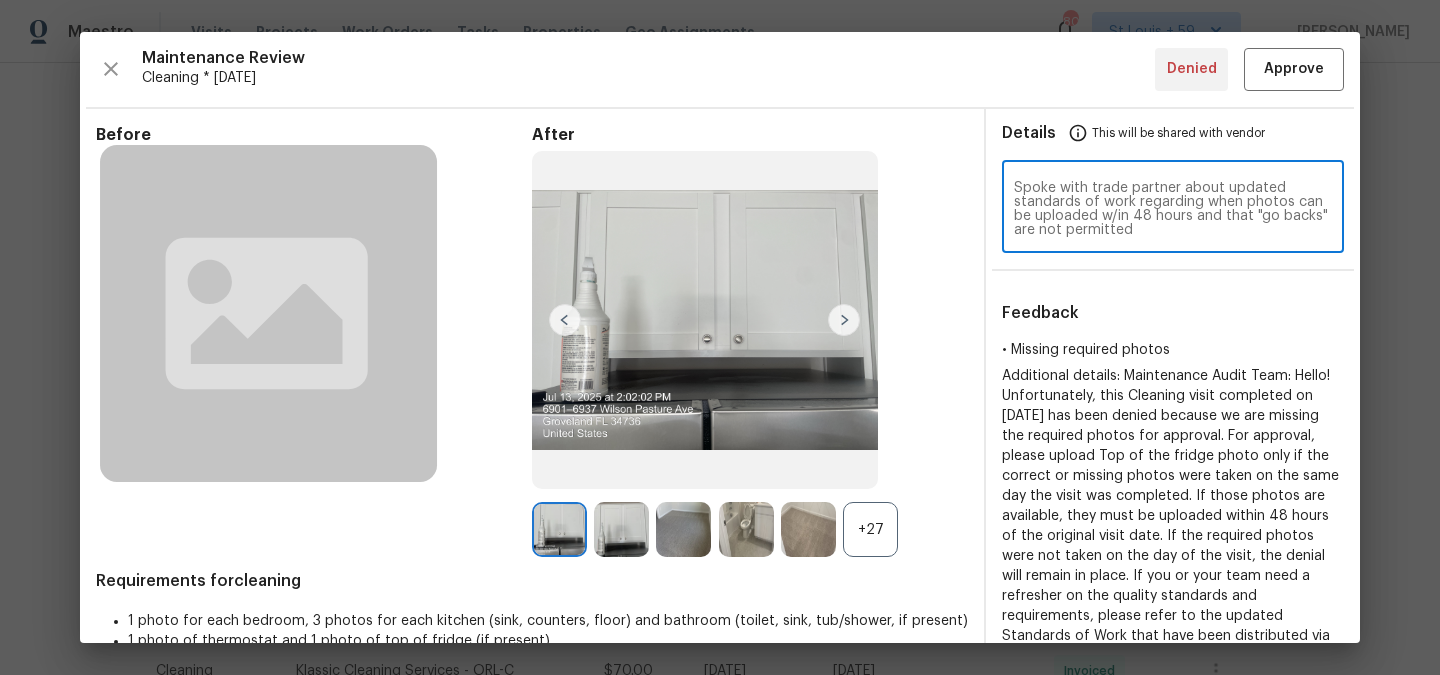 scroll, scrollTop: 14, scrollLeft: 0, axis: vertical 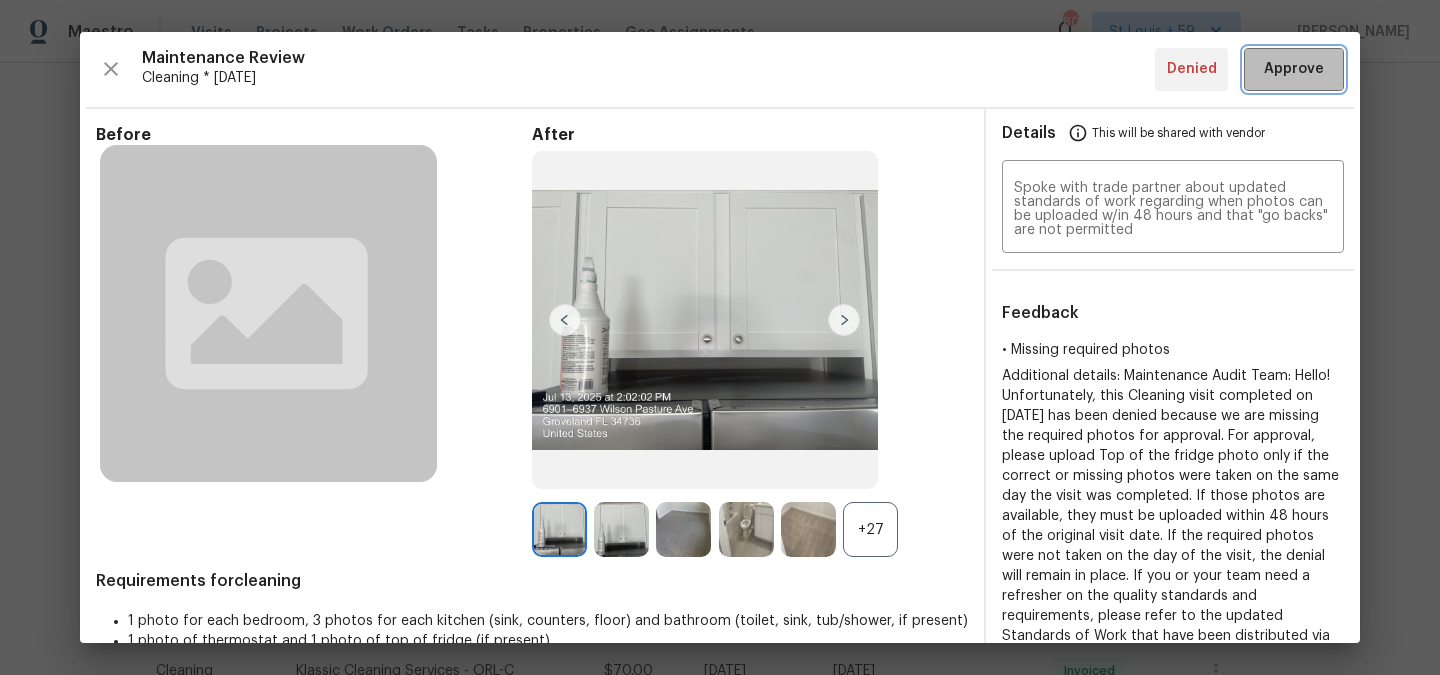 click on "Approve" at bounding box center (1294, 69) 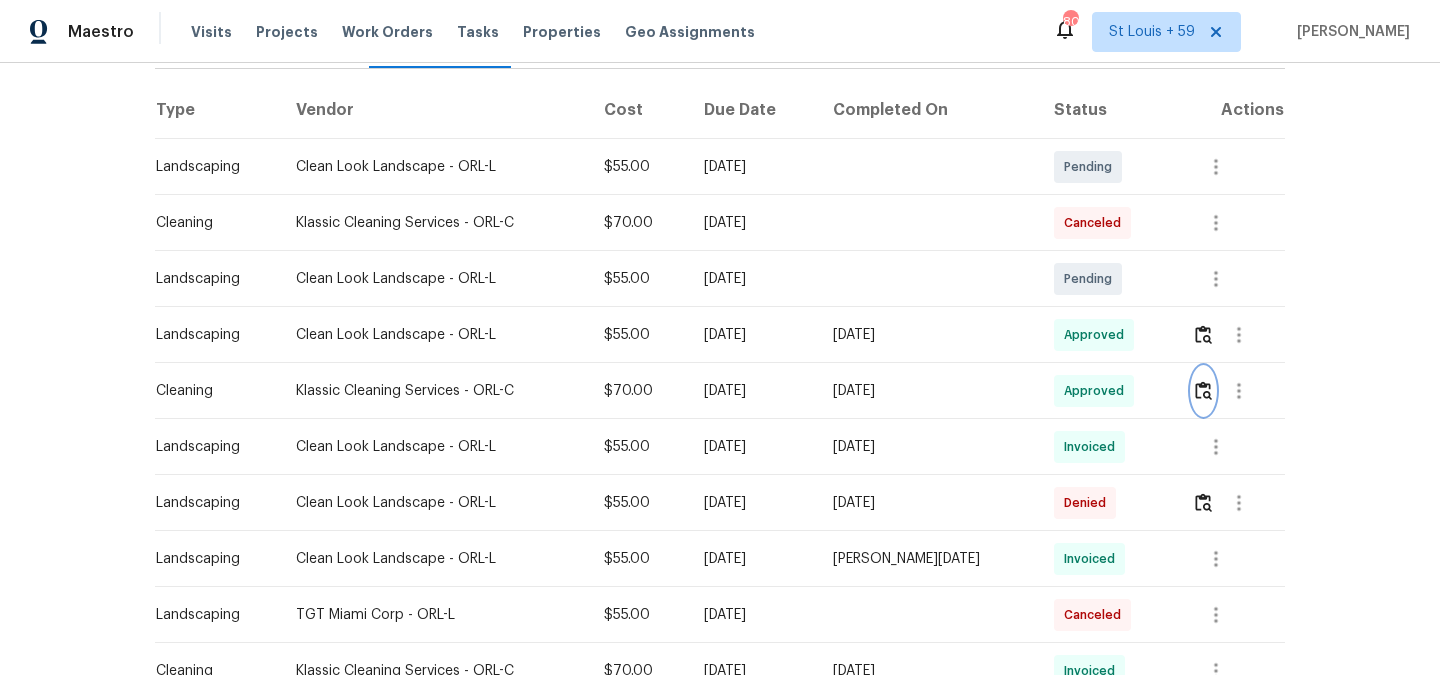 click at bounding box center [1203, 391] 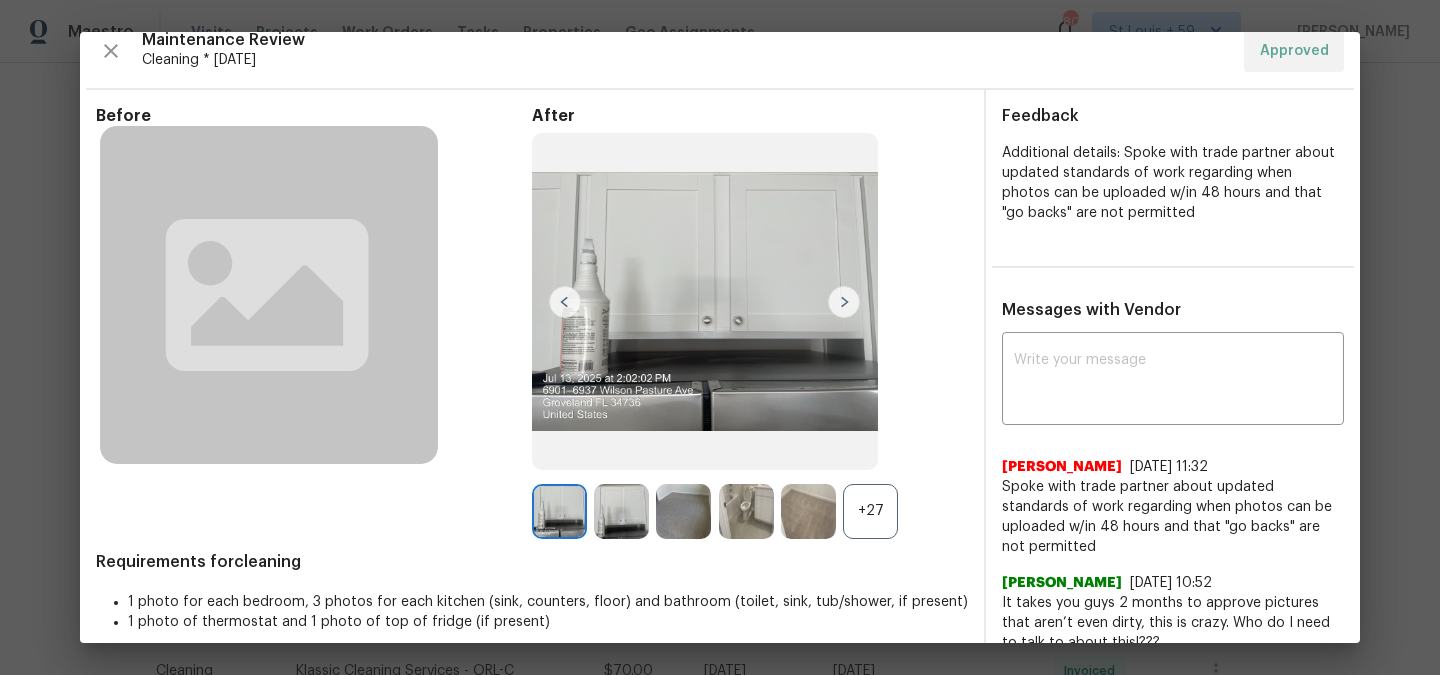 scroll, scrollTop: 0, scrollLeft: 0, axis: both 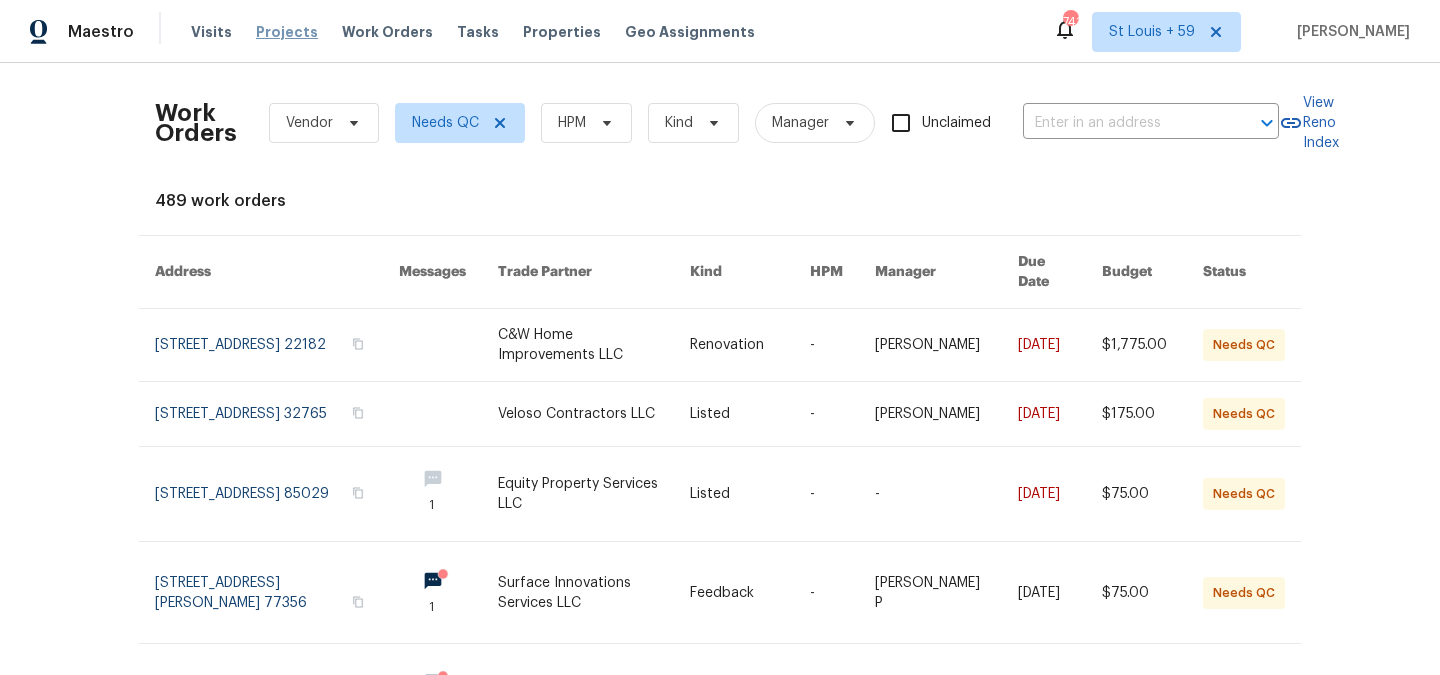 click on "Projects" at bounding box center [287, 32] 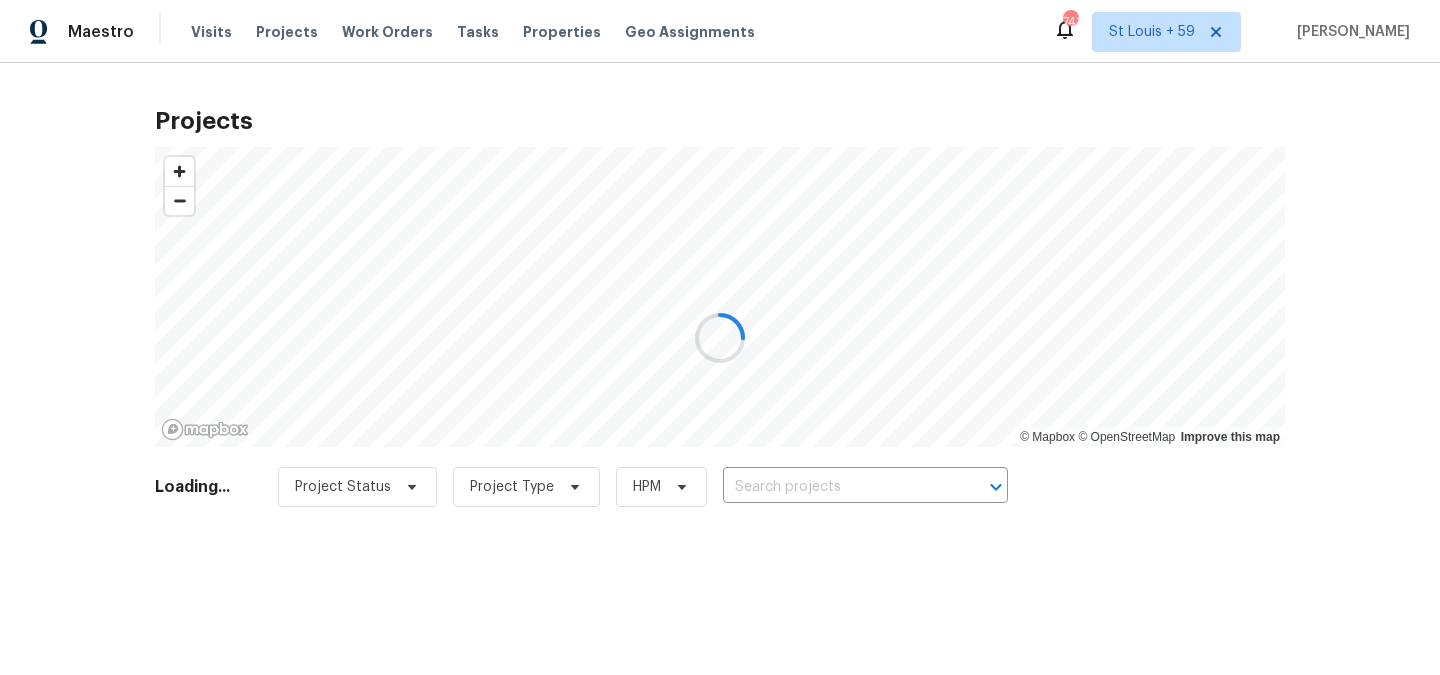 click at bounding box center (720, 337) 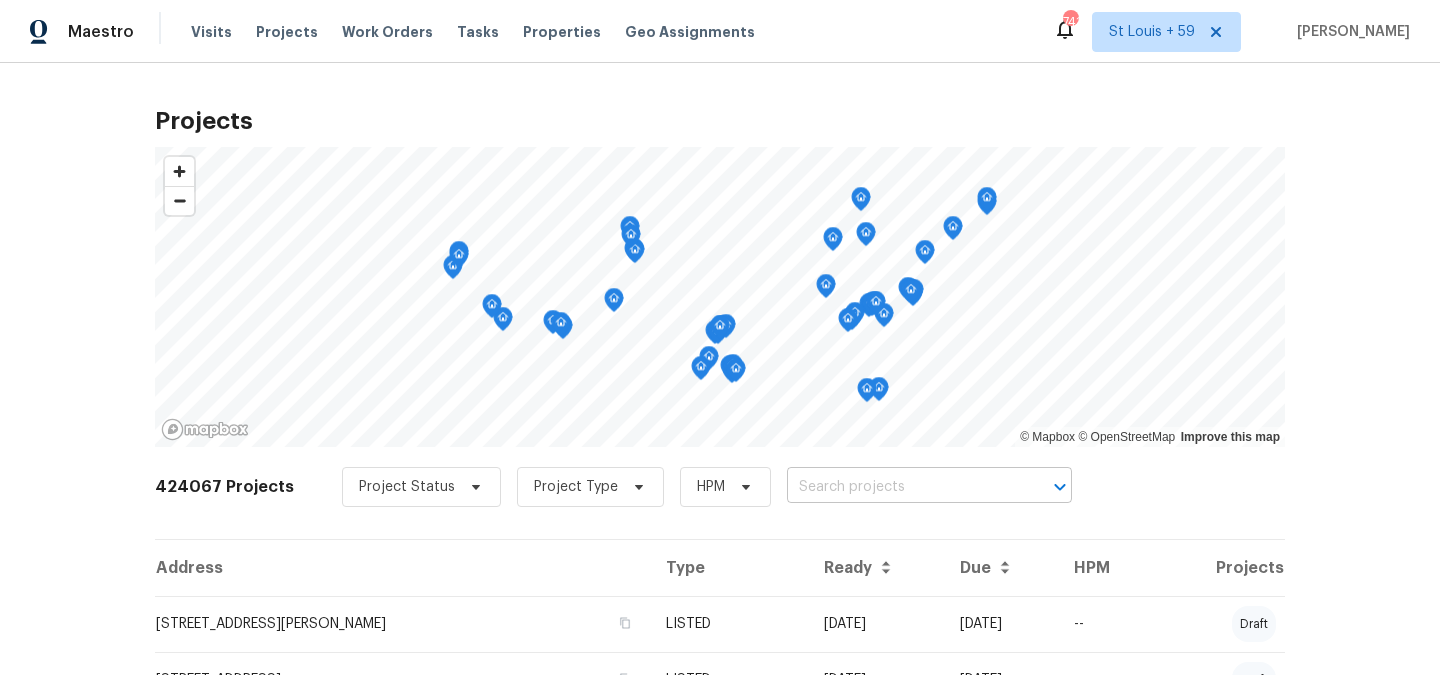 click at bounding box center [901, 487] 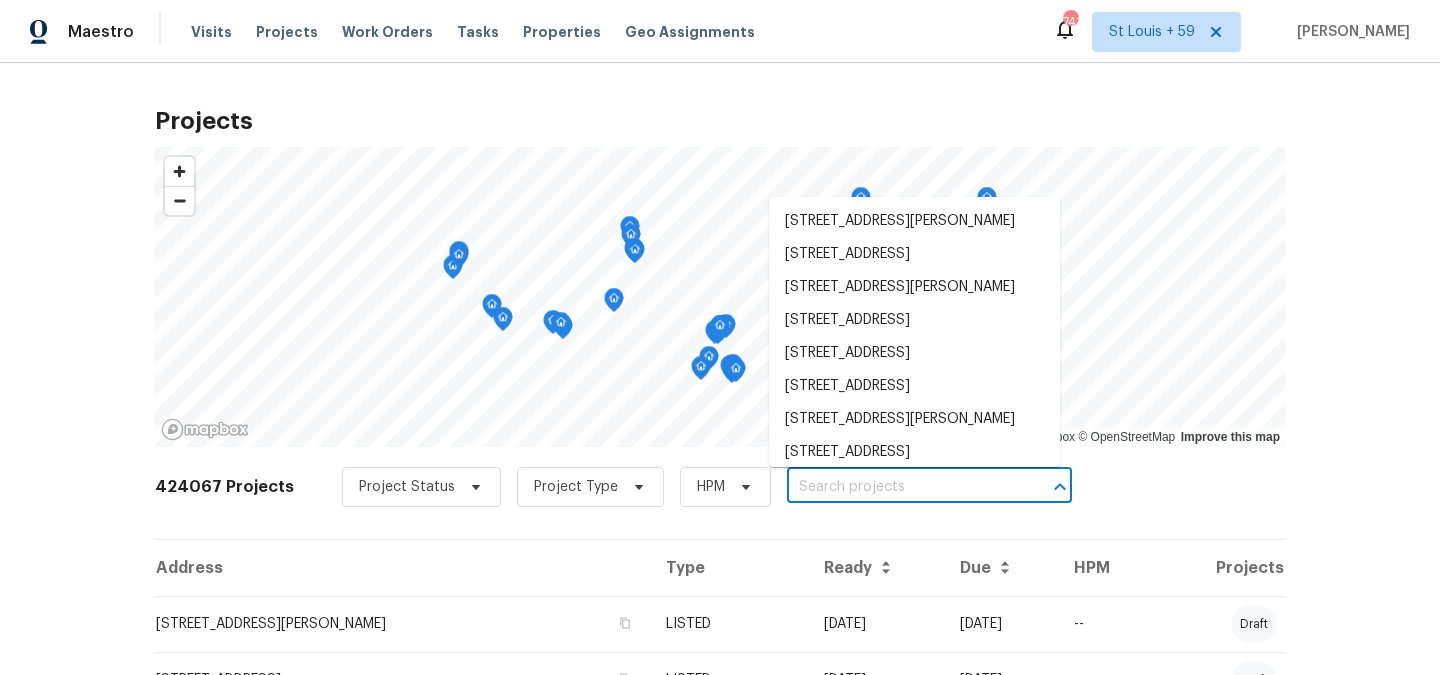 paste on "6856 Ripple Pond Loop" 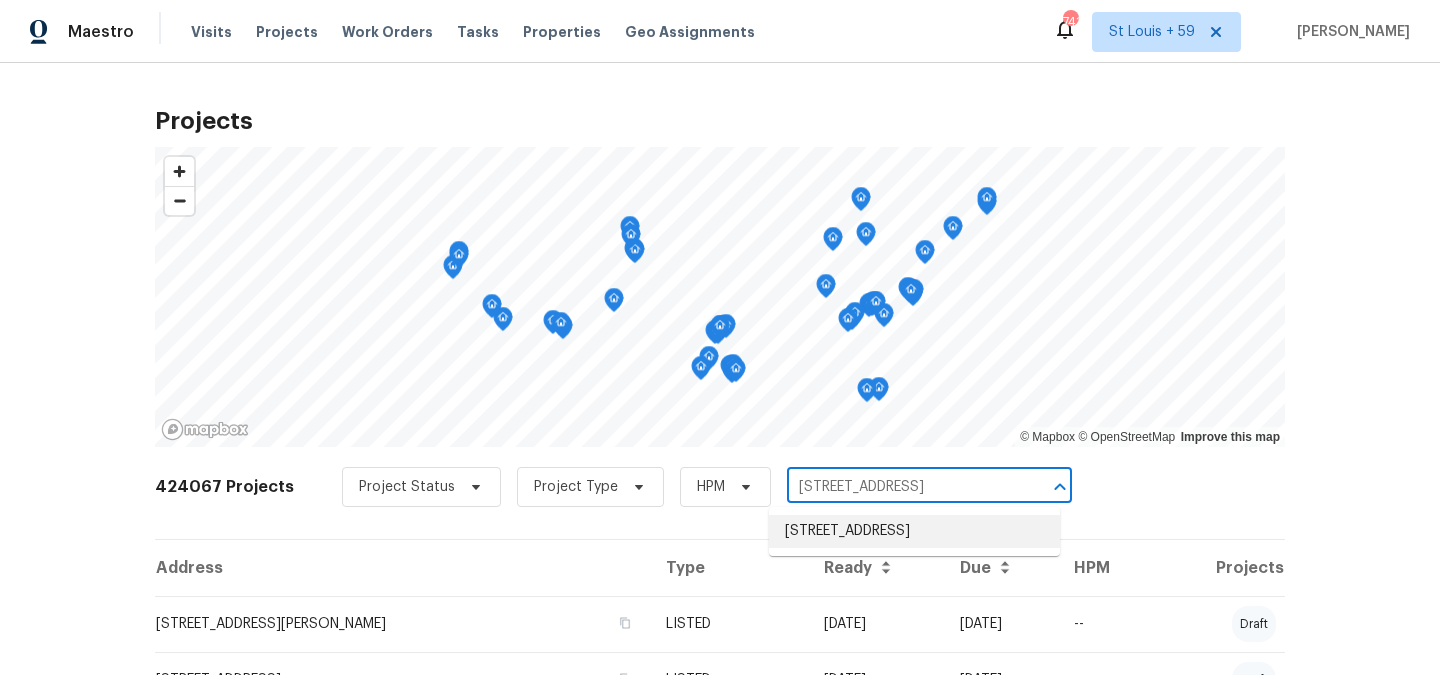 click on "6856 Ripple Pond Loop, Zephyrhills, FL 33541" at bounding box center (914, 531) 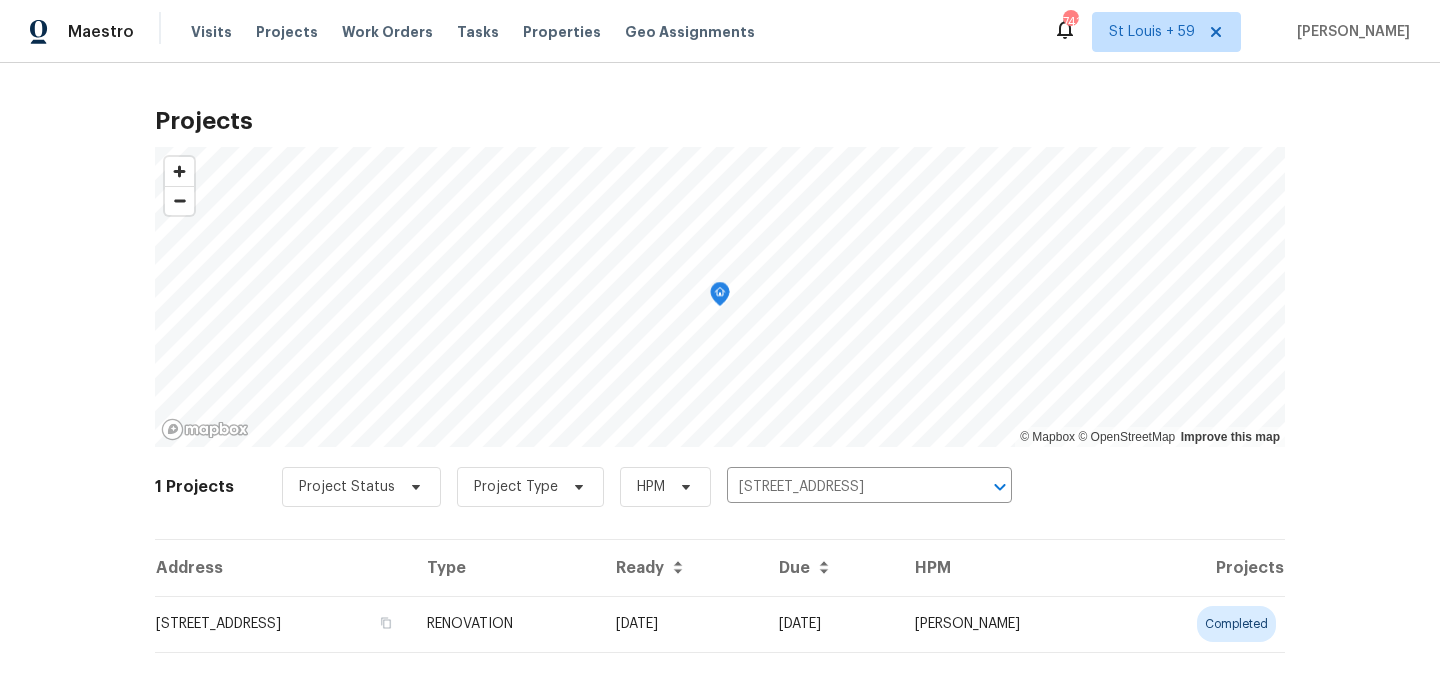 scroll, scrollTop: 41, scrollLeft: 0, axis: vertical 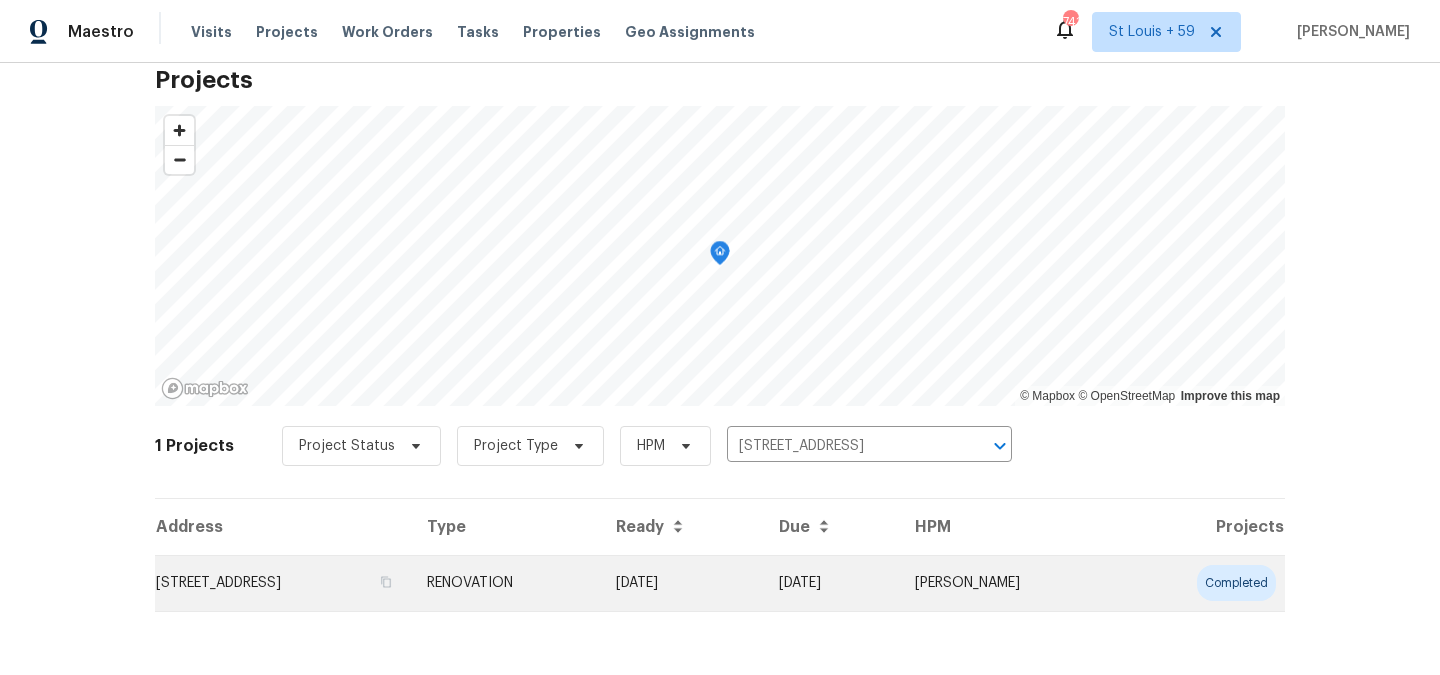 click on "6856 Ripple Pond Loop, Zephyrhills, FL 33541" at bounding box center (283, 583) 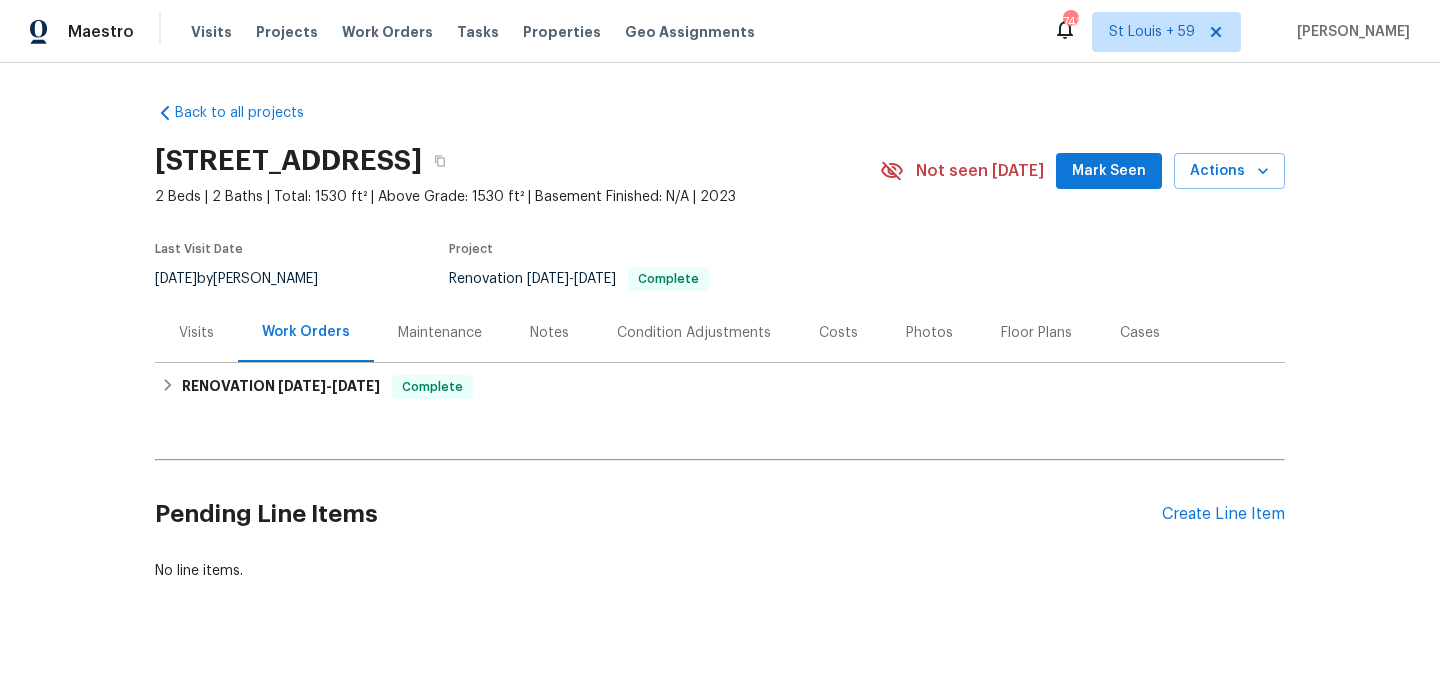 click on "Maintenance" at bounding box center (440, 333) 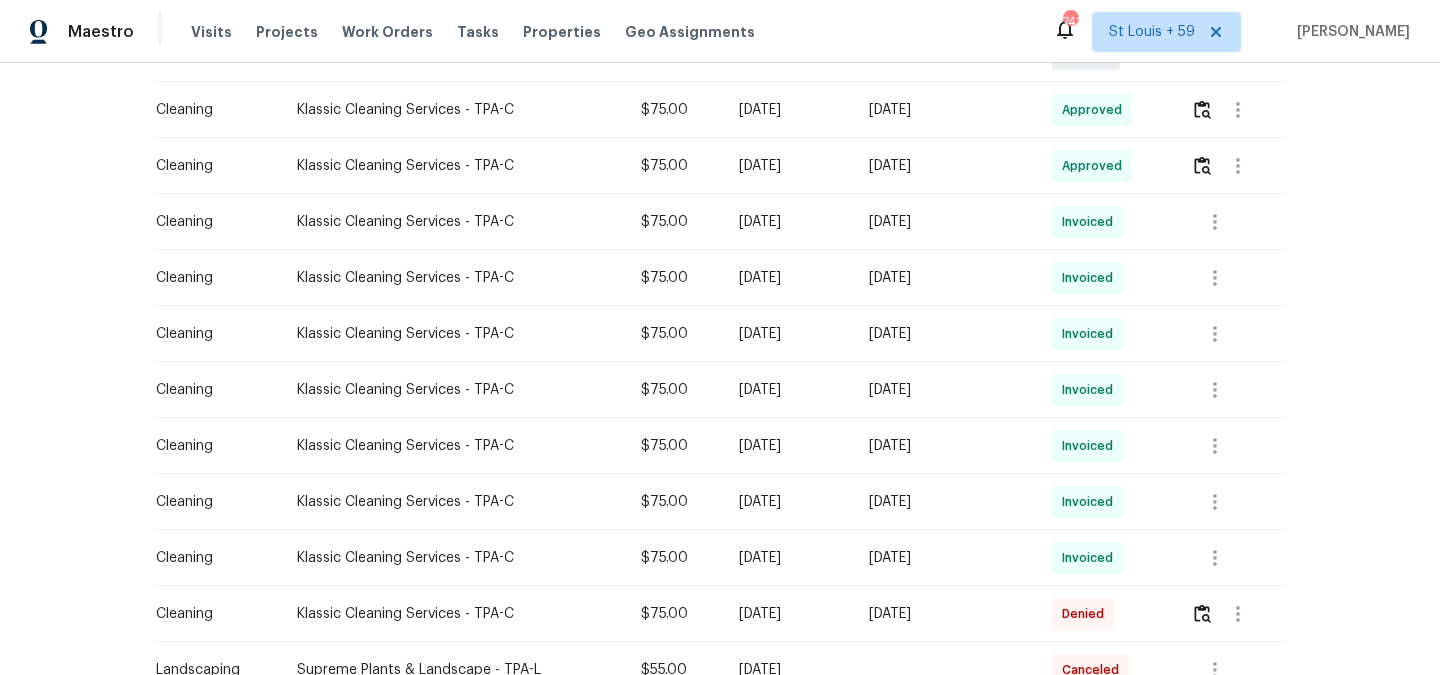scroll, scrollTop: 774, scrollLeft: 0, axis: vertical 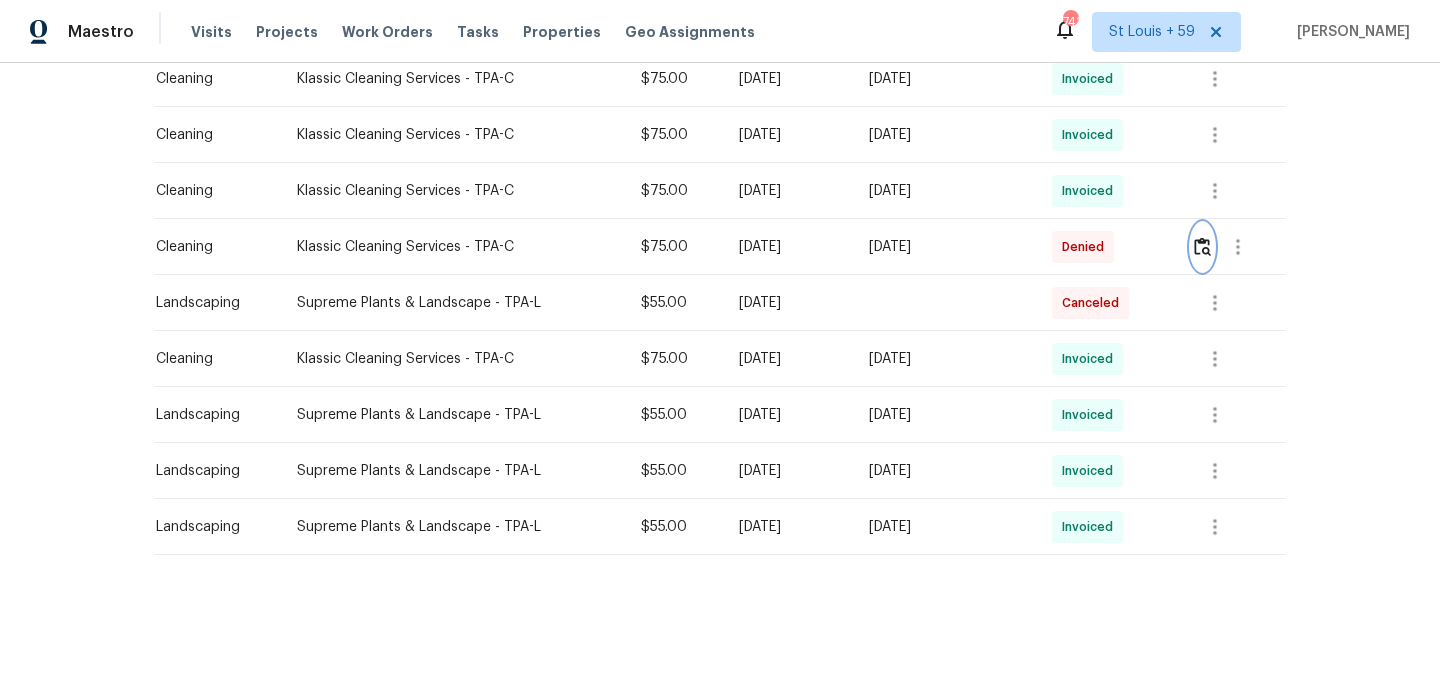 click at bounding box center [1202, 247] 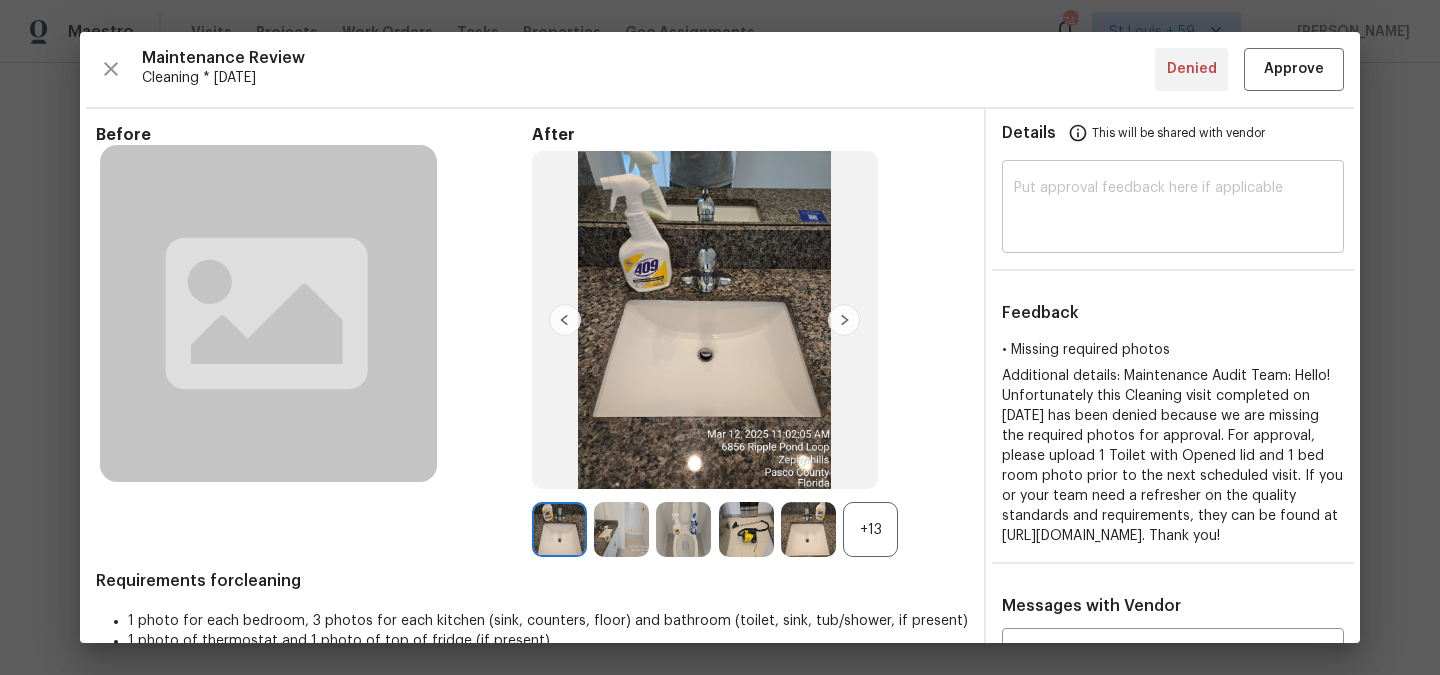 click at bounding box center [1173, 209] 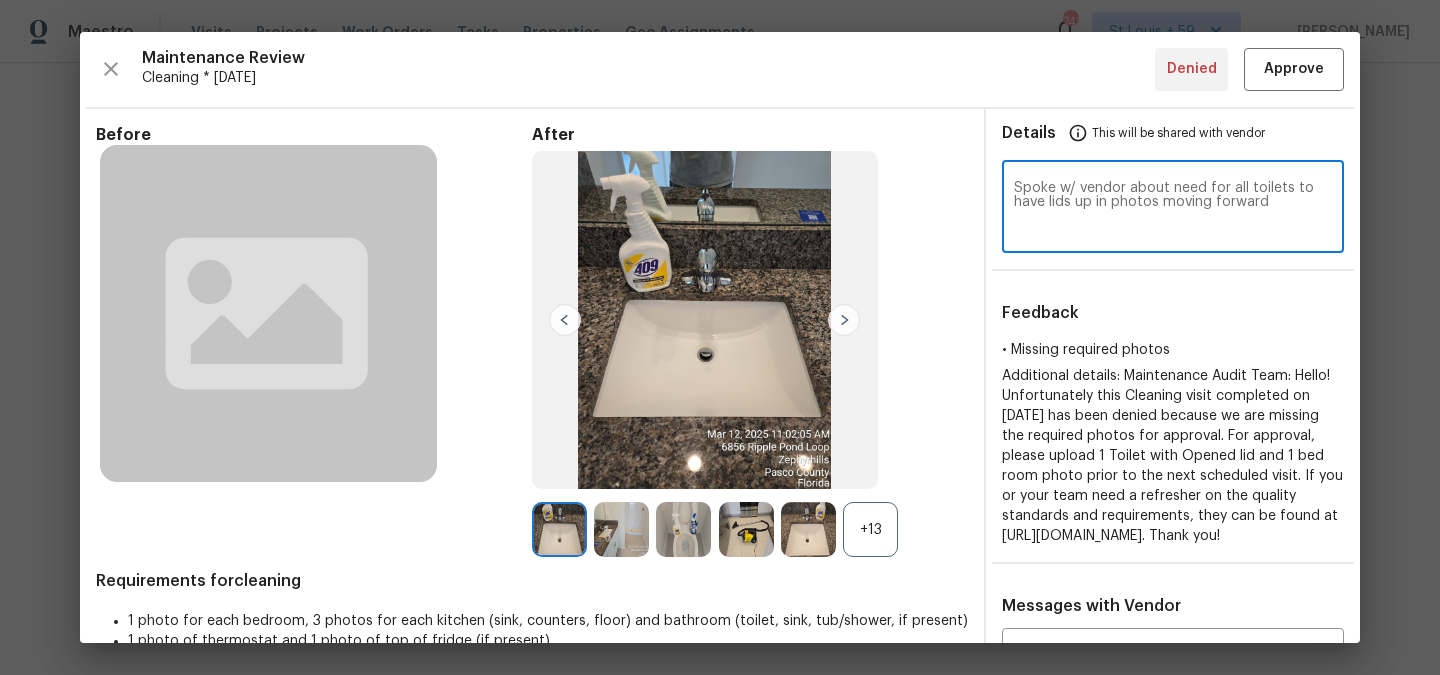 type on "Spoke w/ vendor about need for all toilets to have lids up in photos moving forward" 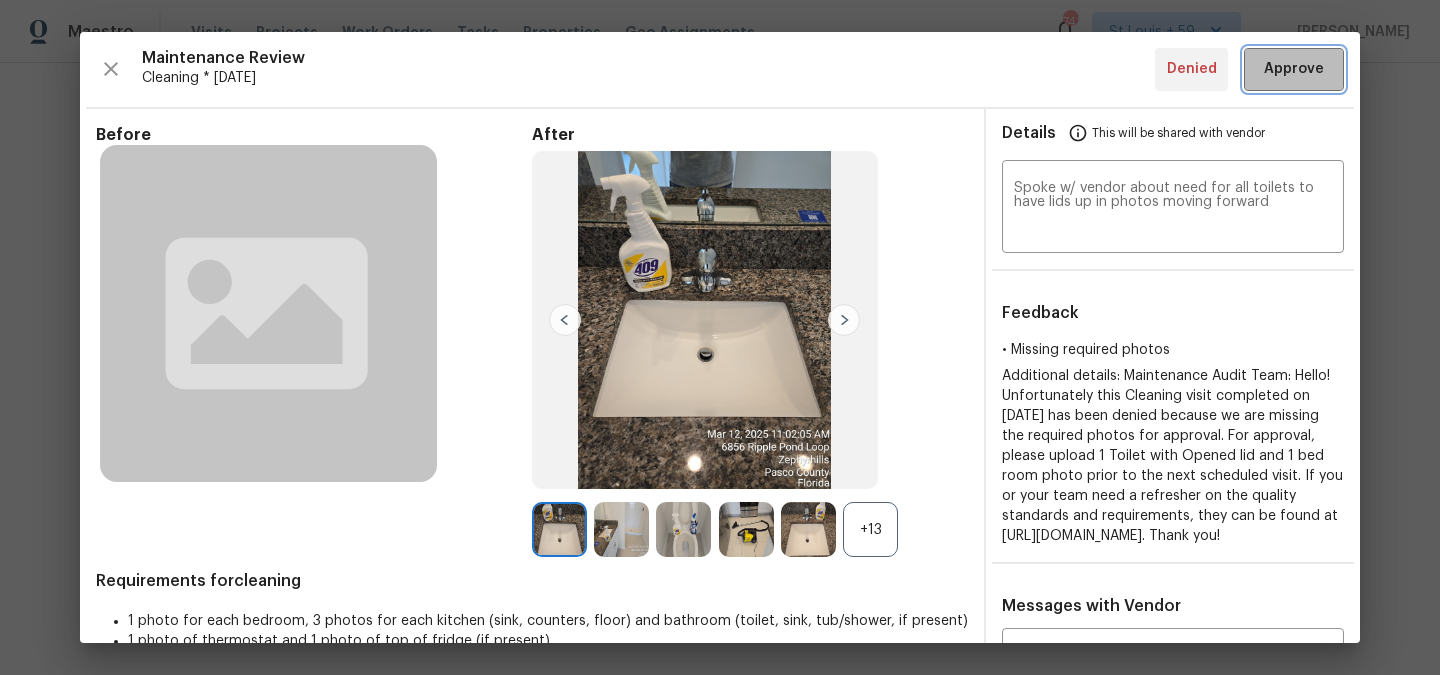 click on "Approve" at bounding box center (1294, 69) 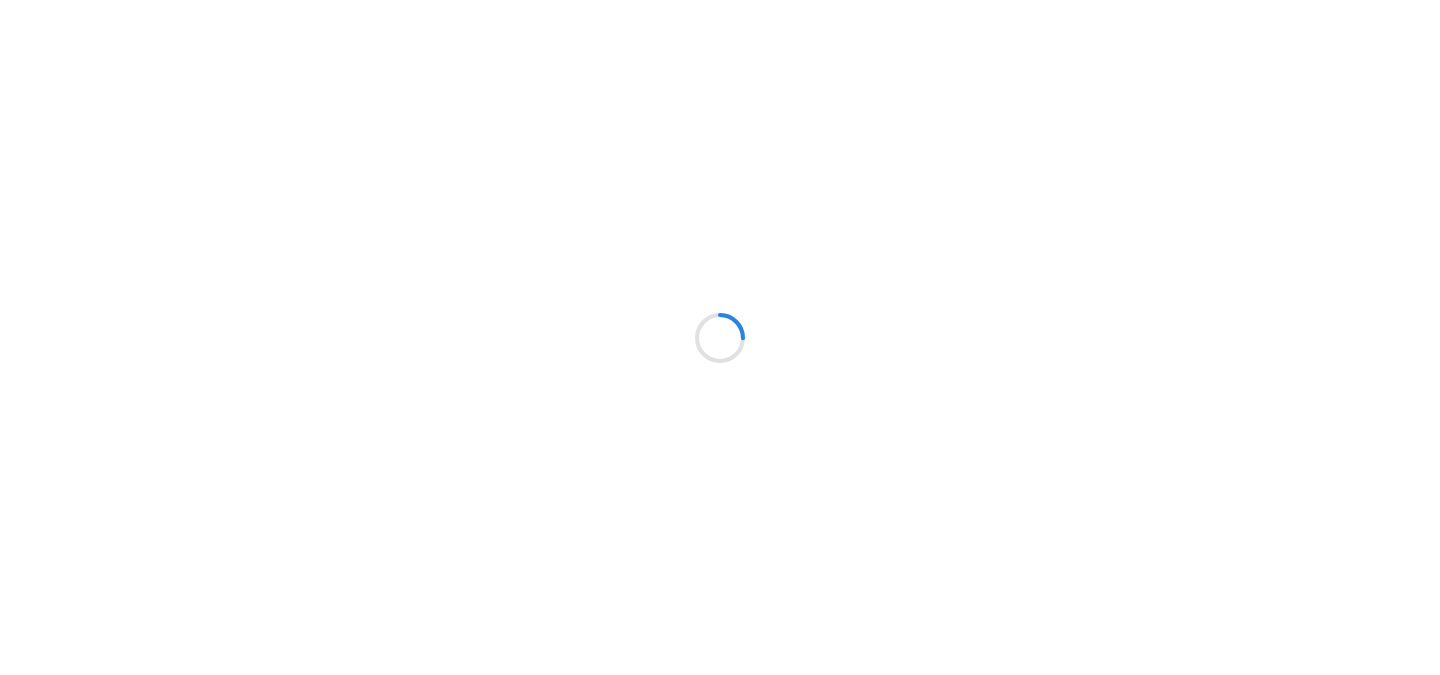 scroll, scrollTop: 0, scrollLeft: 0, axis: both 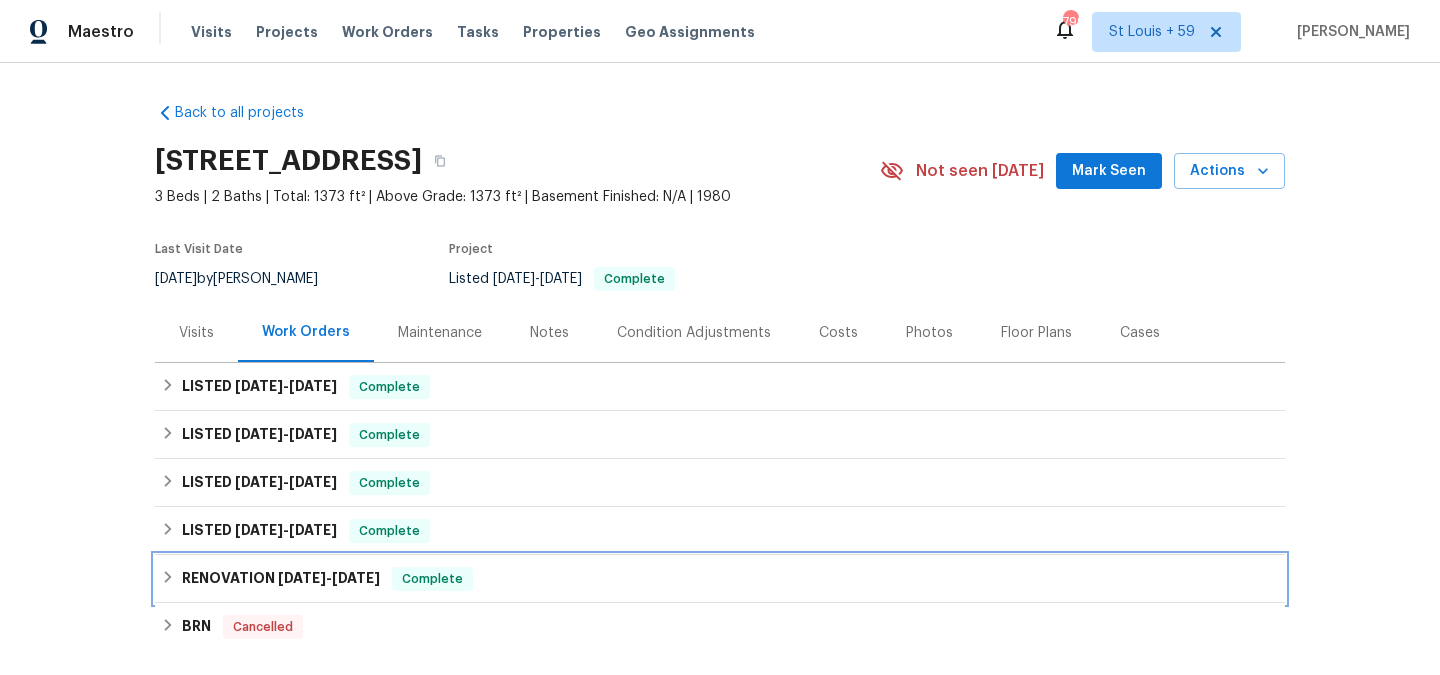 click on "RENOVATION   [DATE]  -  [DATE]" at bounding box center (281, 579) 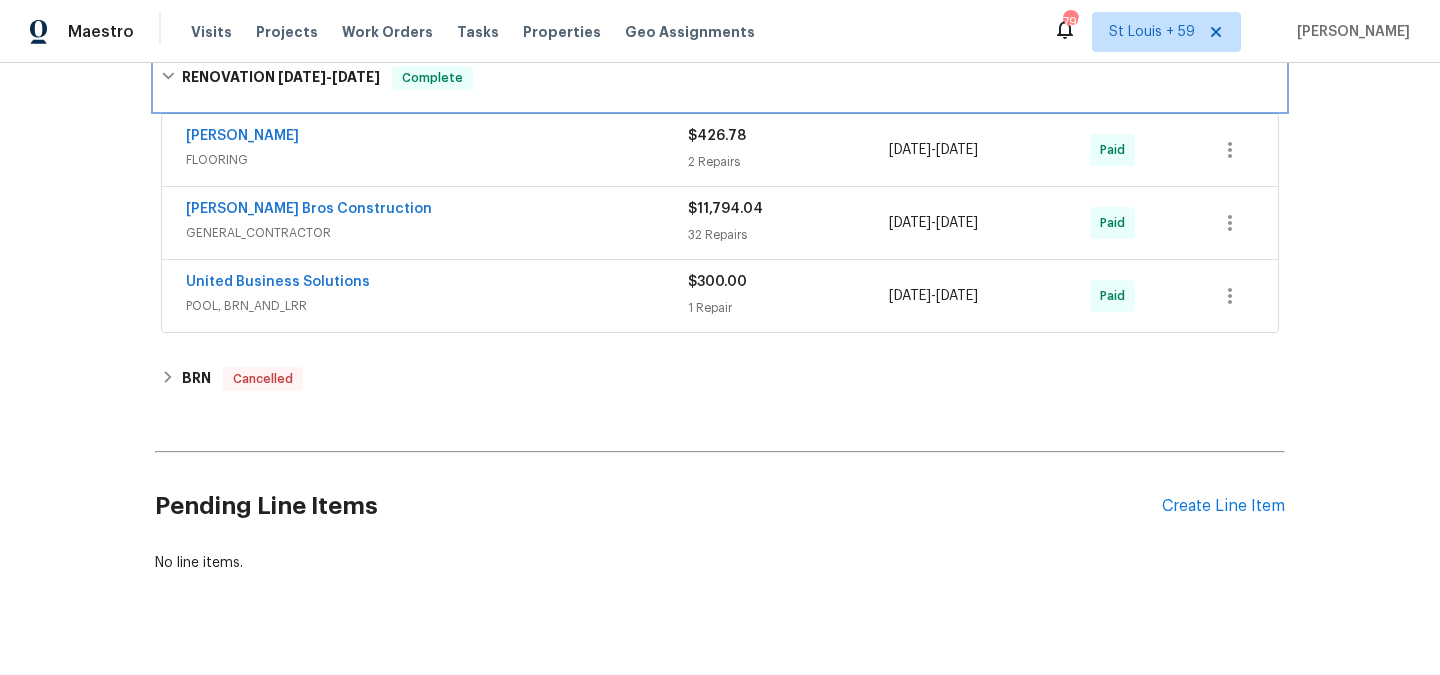 scroll, scrollTop: 522, scrollLeft: 0, axis: vertical 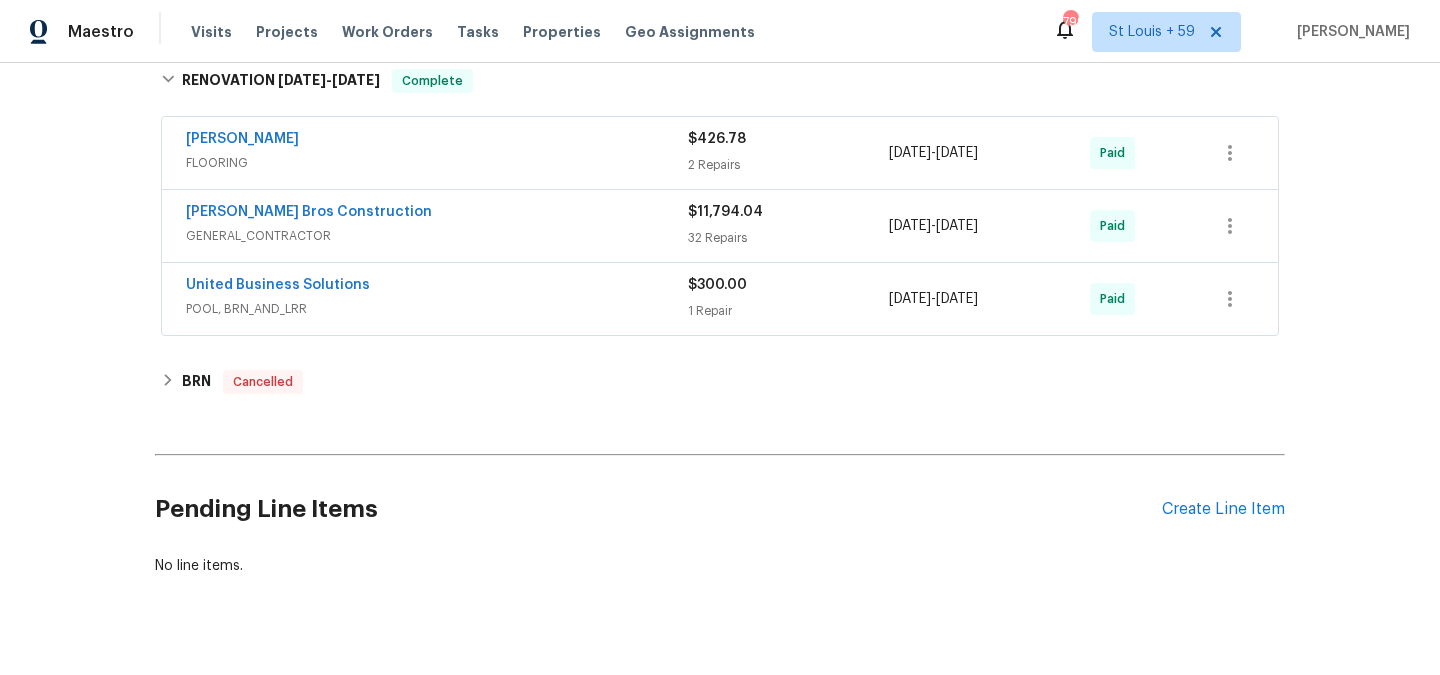 click on "POOL, BRN_AND_LRR" at bounding box center (437, 309) 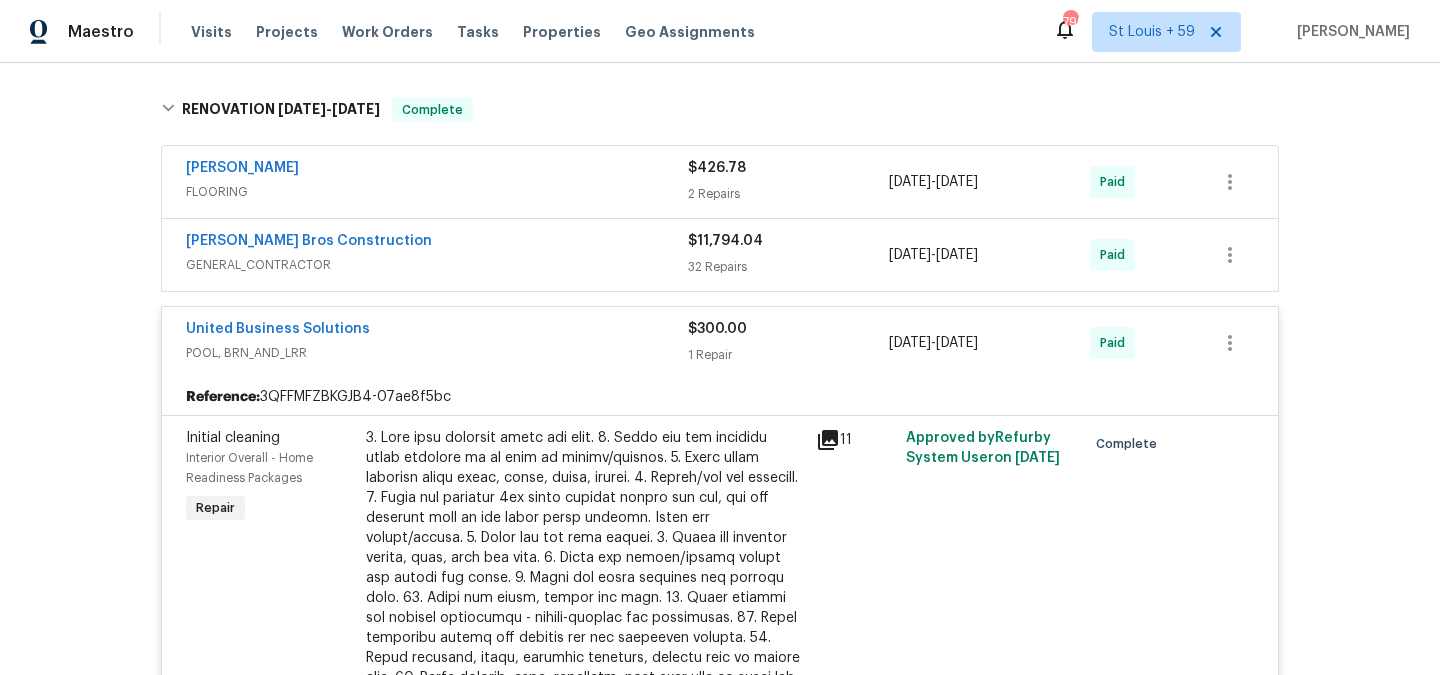 scroll, scrollTop: 1113, scrollLeft: 0, axis: vertical 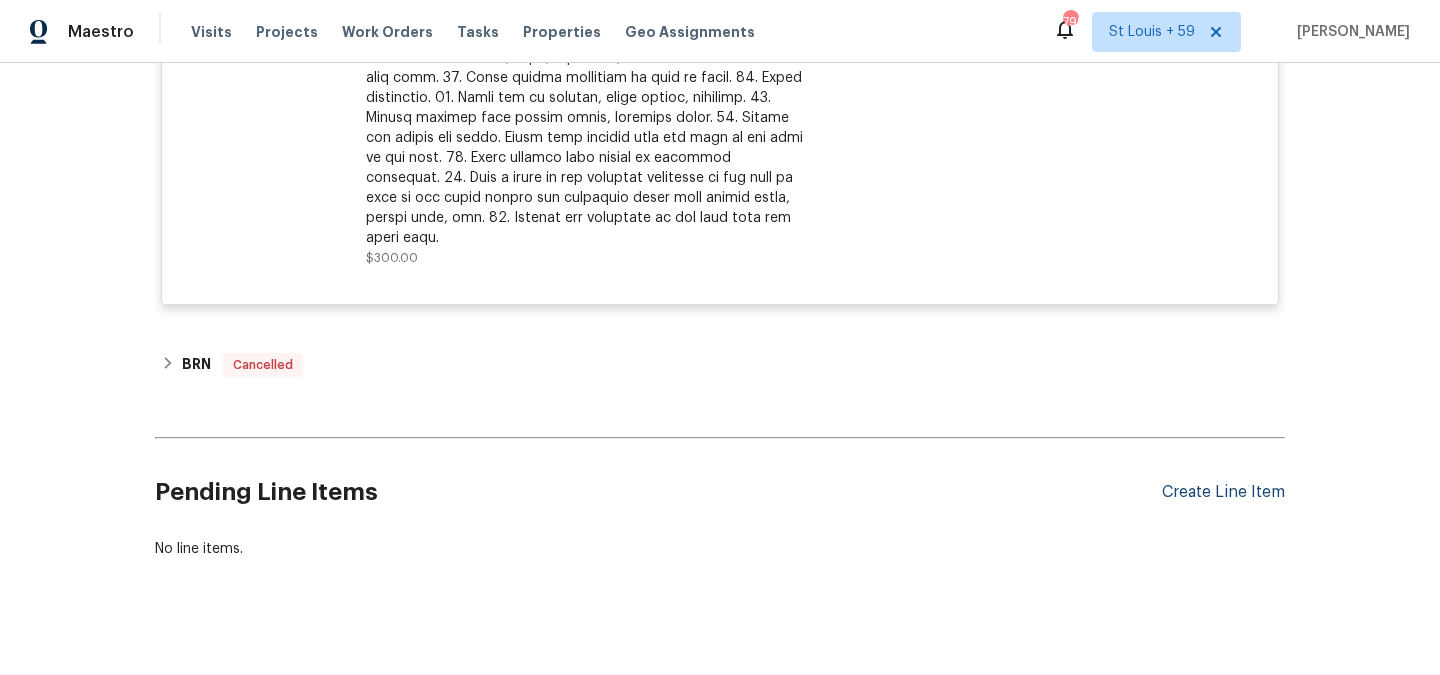 click on "Create Line Item" at bounding box center (1223, 492) 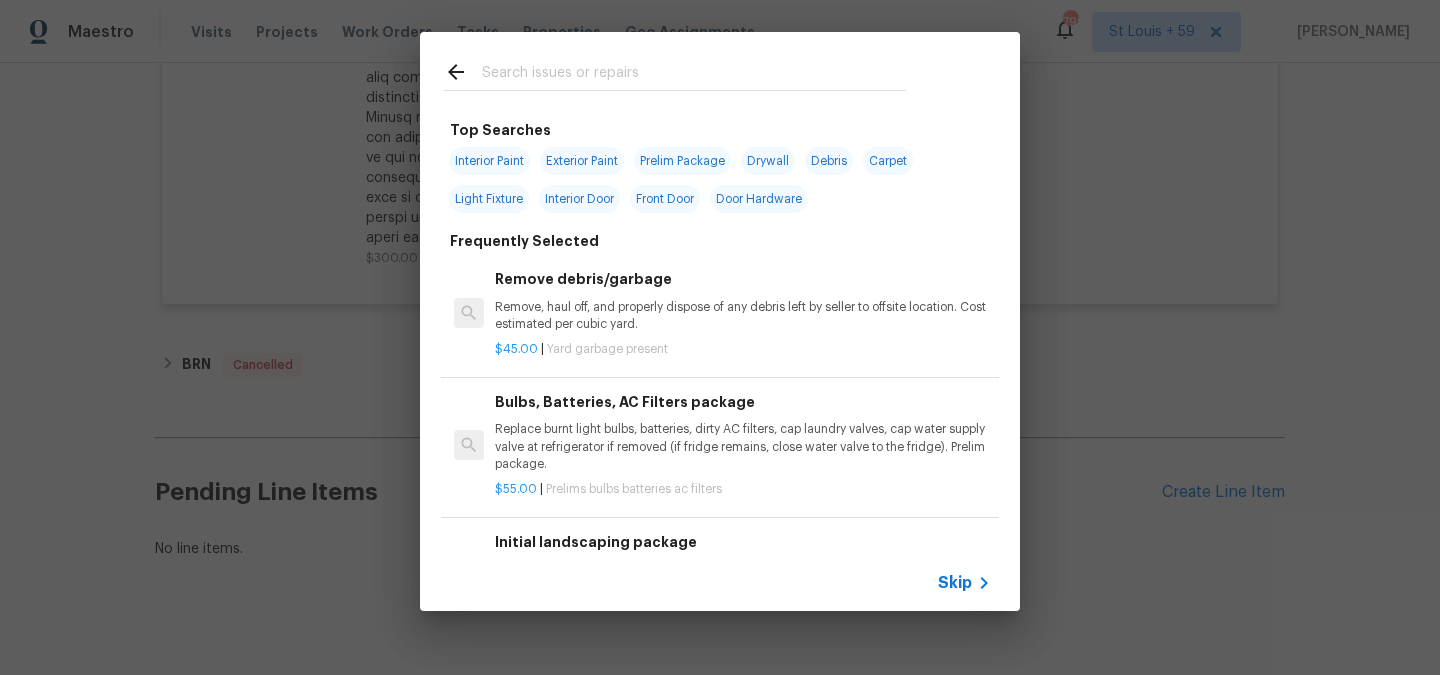 click on "Skip" at bounding box center (720, 583) 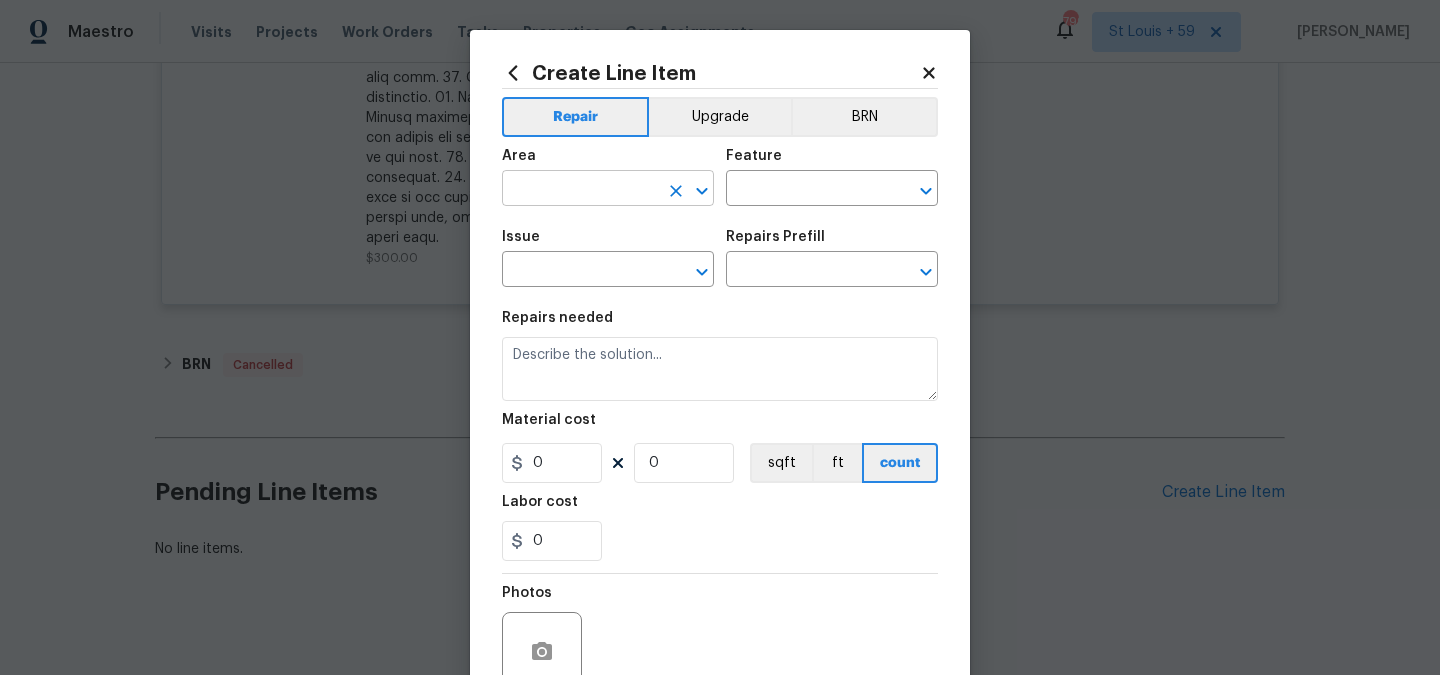 click at bounding box center [580, 190] 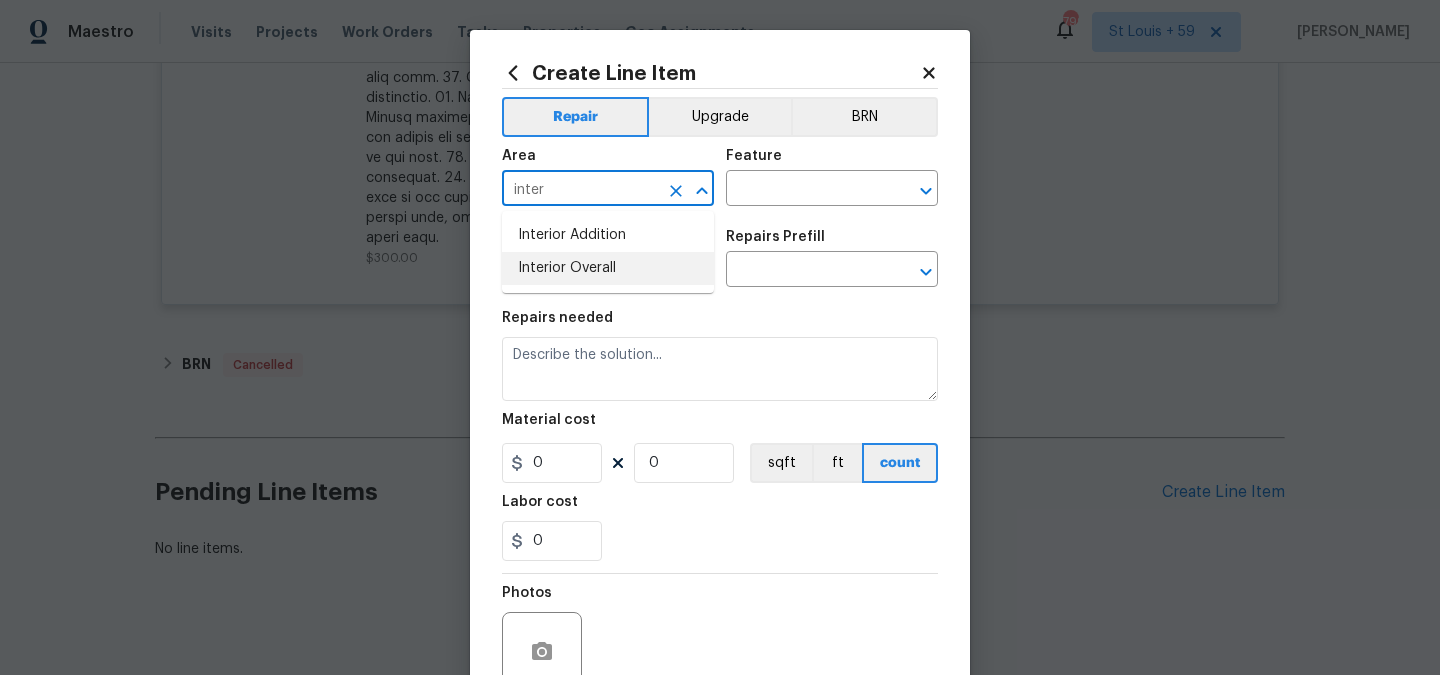 type on "inter" 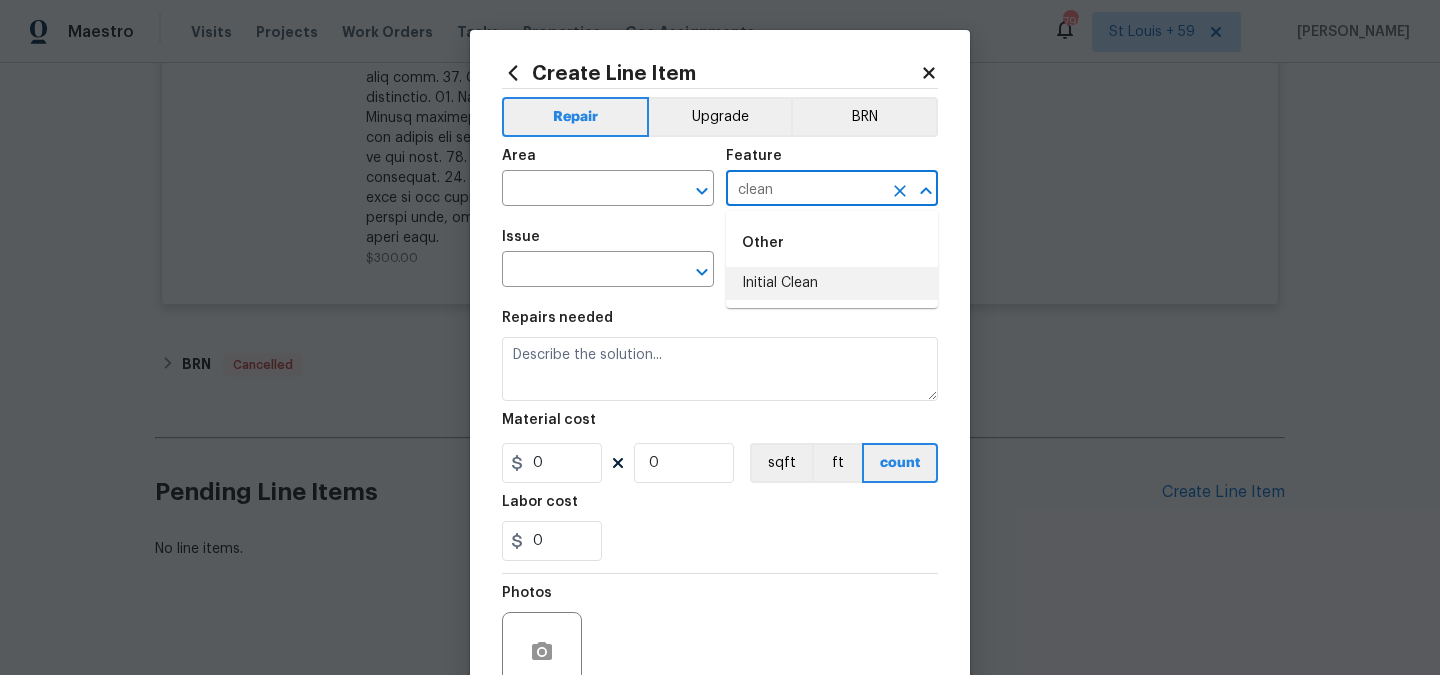 click on "Initial Clean" at bounding box center (832, 283) 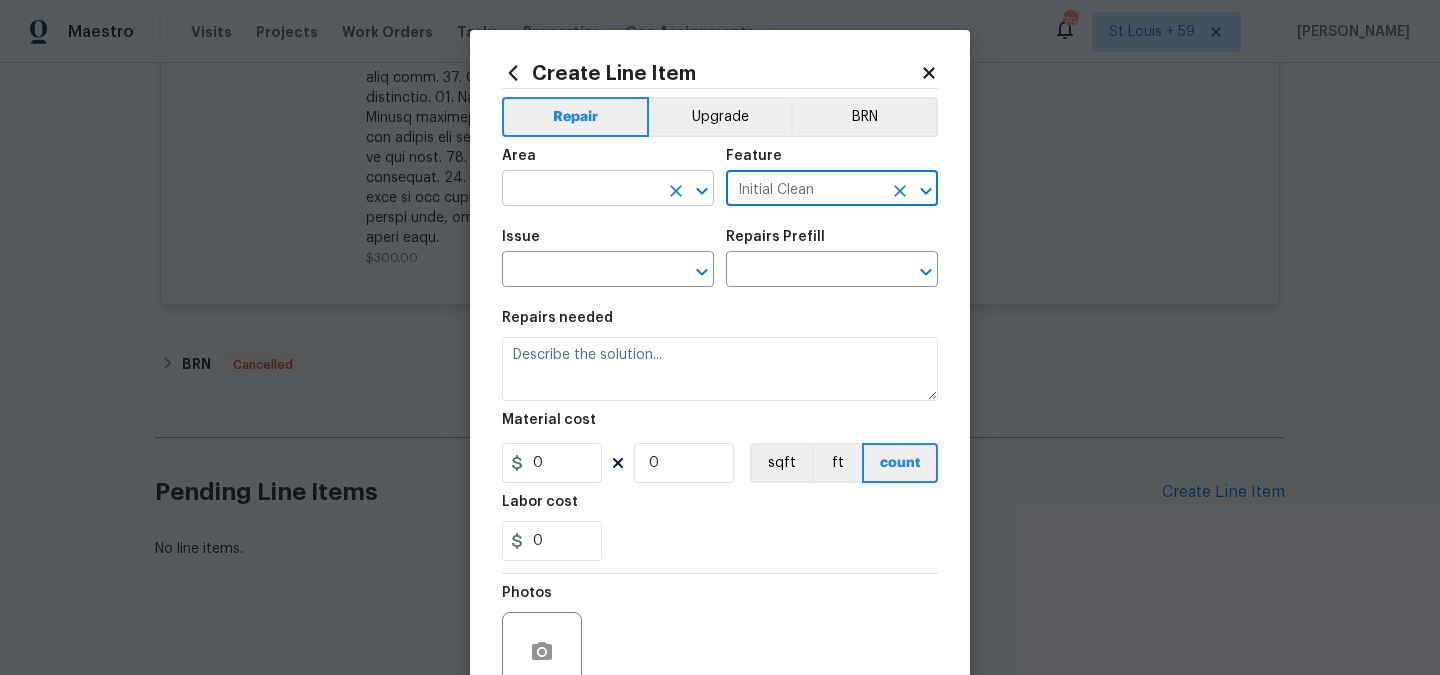 type on "Initial Clean" 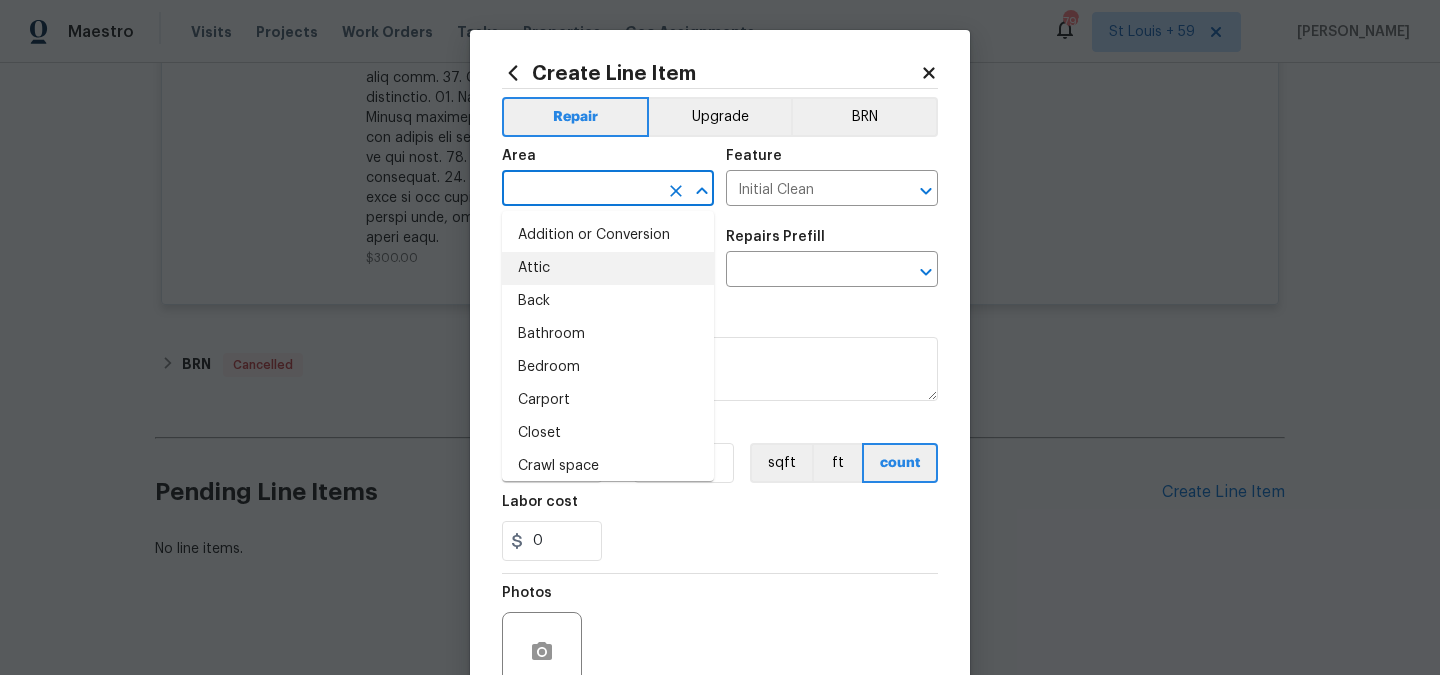 click at bounding box center (580, 190) 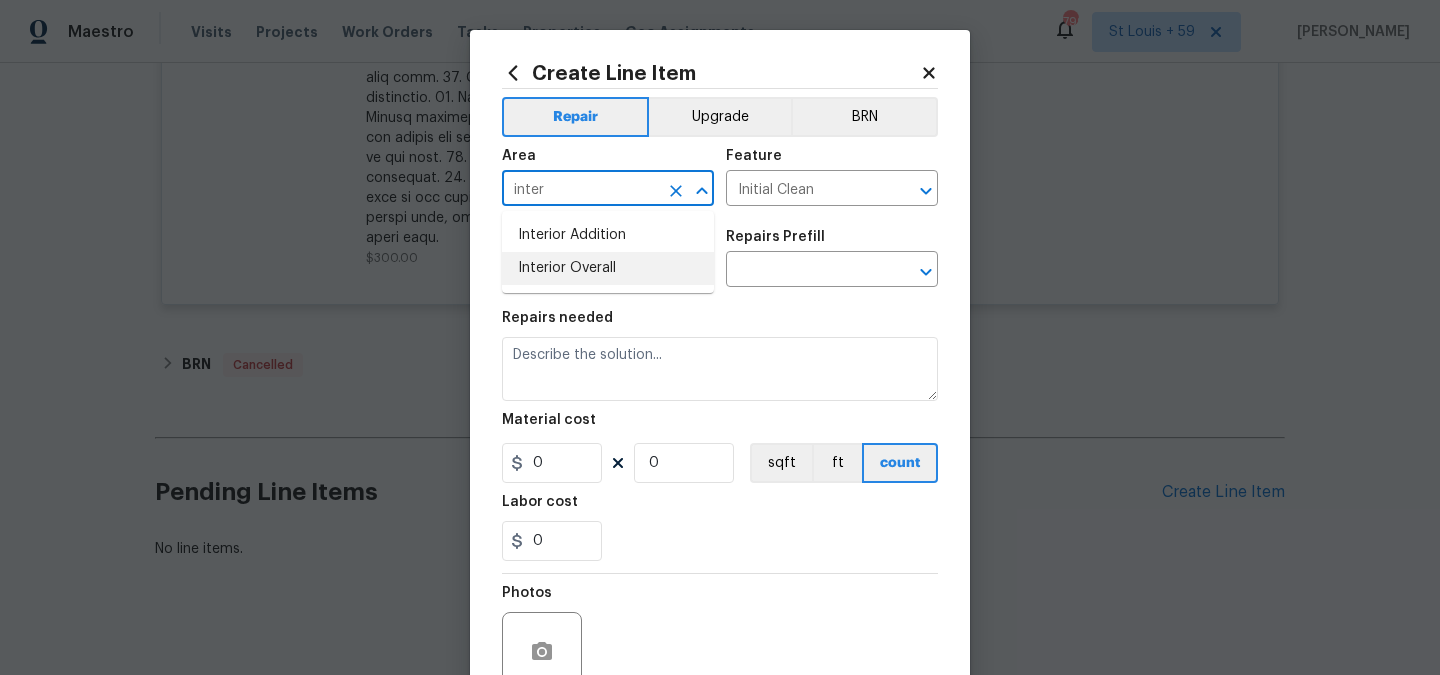 click on "Interior Overall" at bounding box center [608, 268] 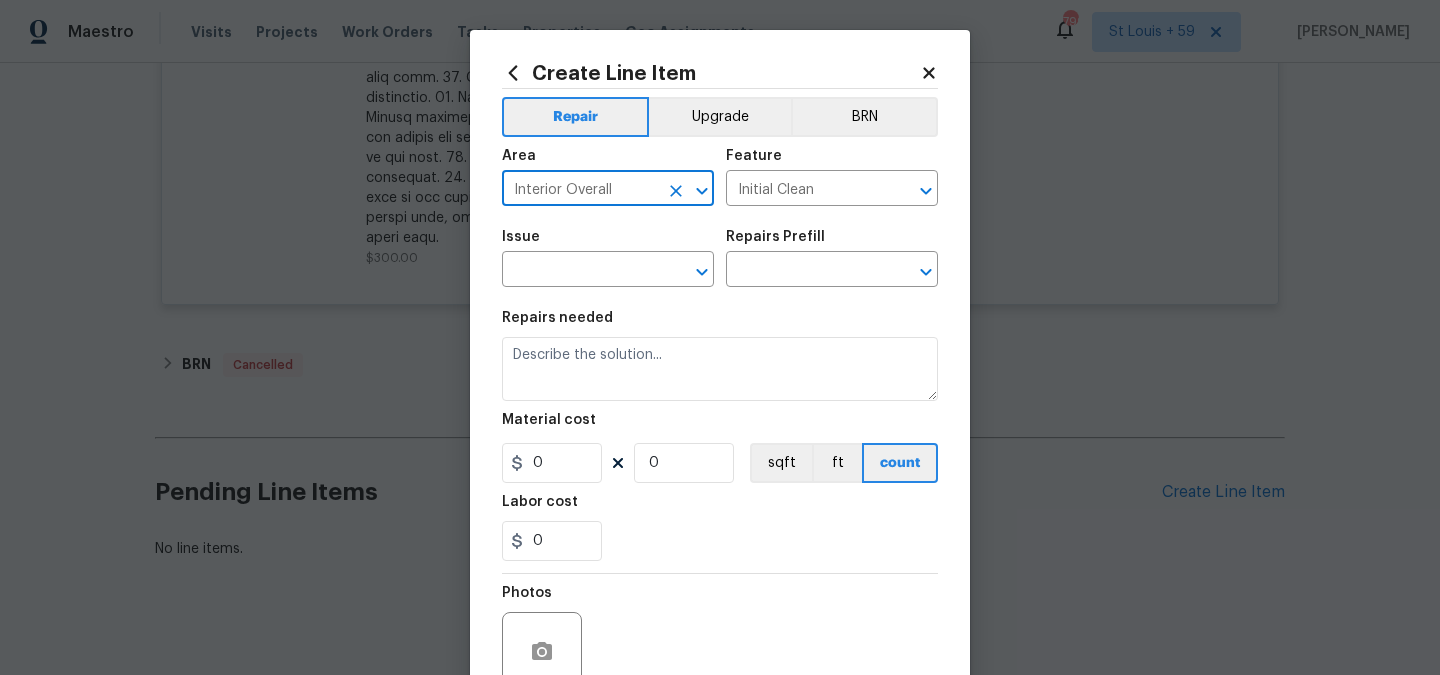 type on "Interior Overall" 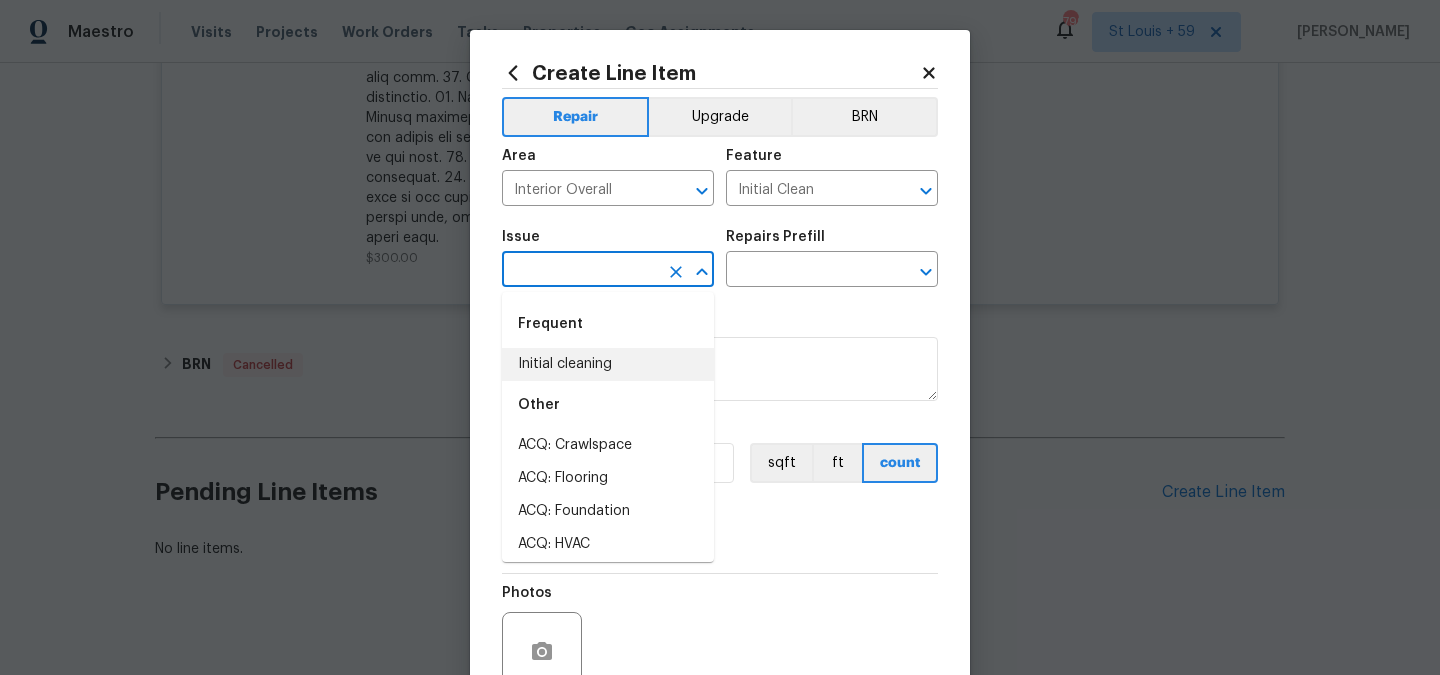 click on "Initial cleaning" at bounding box center [608, 364] 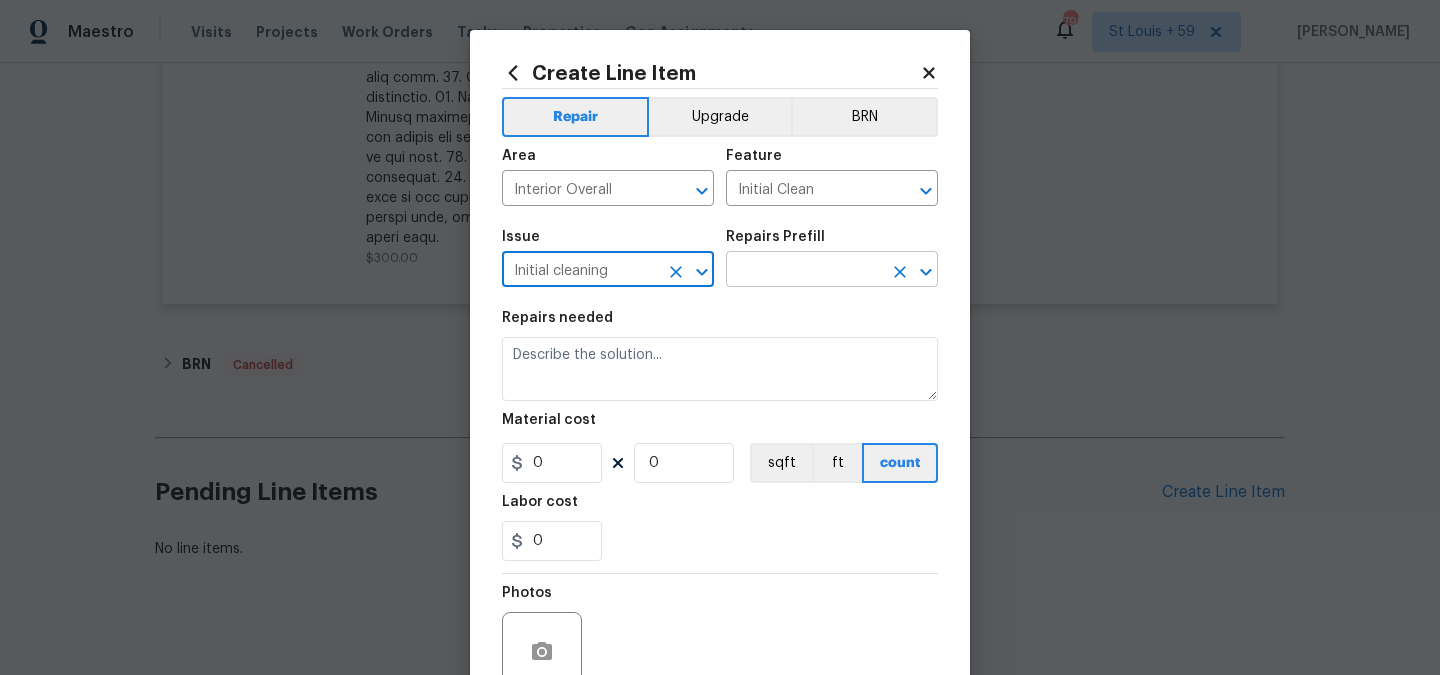 click at bounding box center (804, 271) 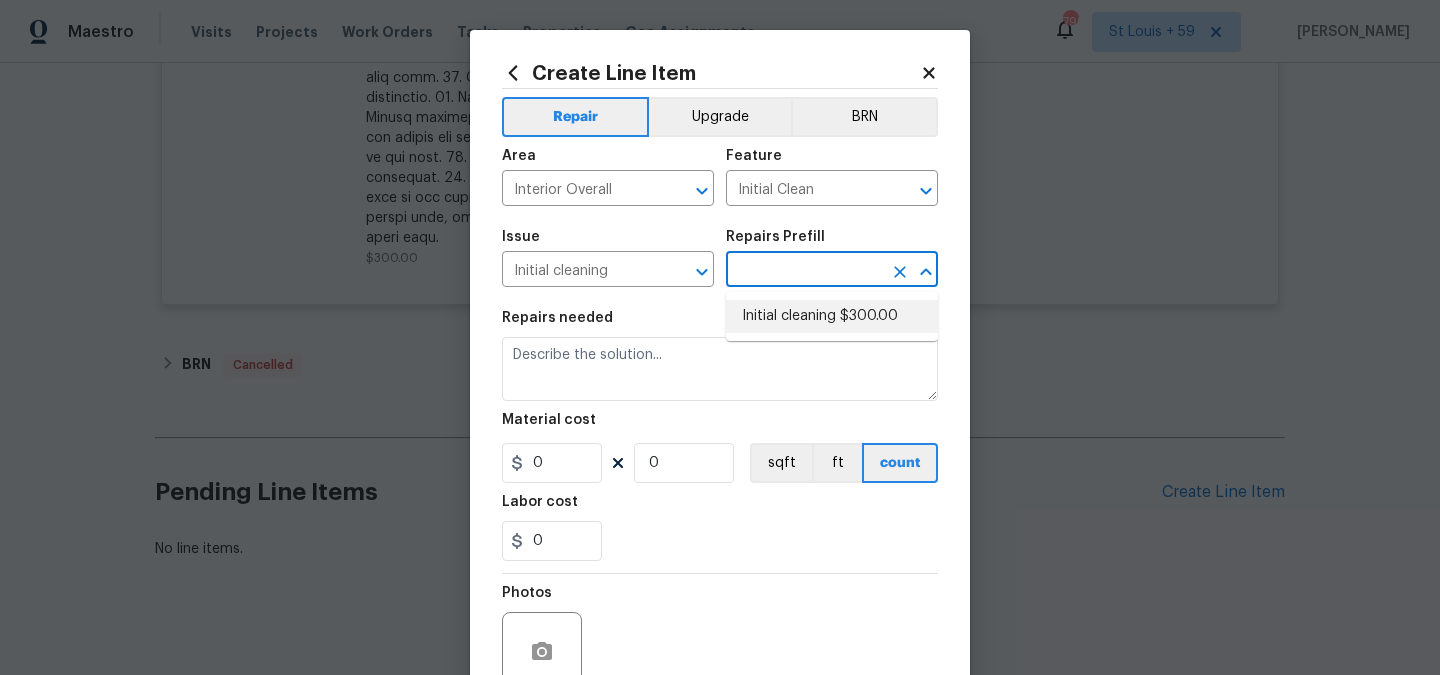 click on "Initial cleaning $300.00" at bounding box center (832, 316) 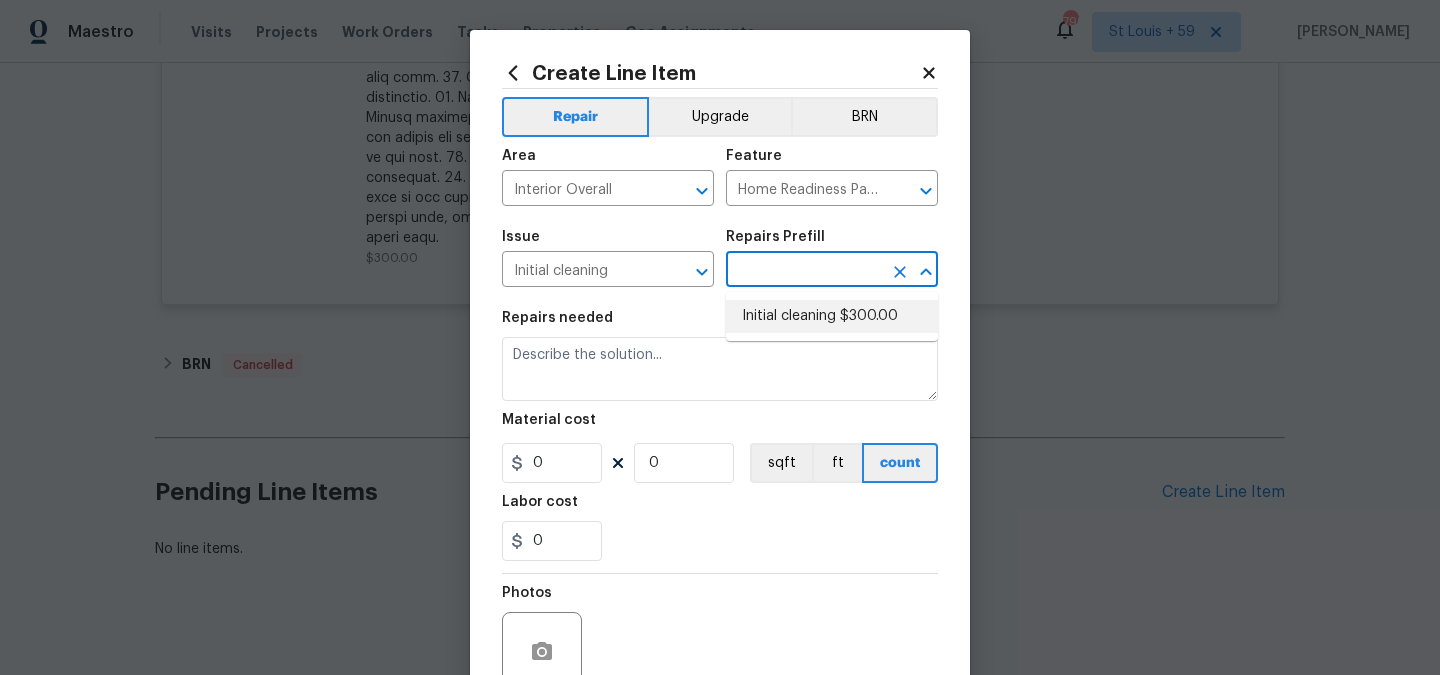 type on "Initial cleaning $300.00" 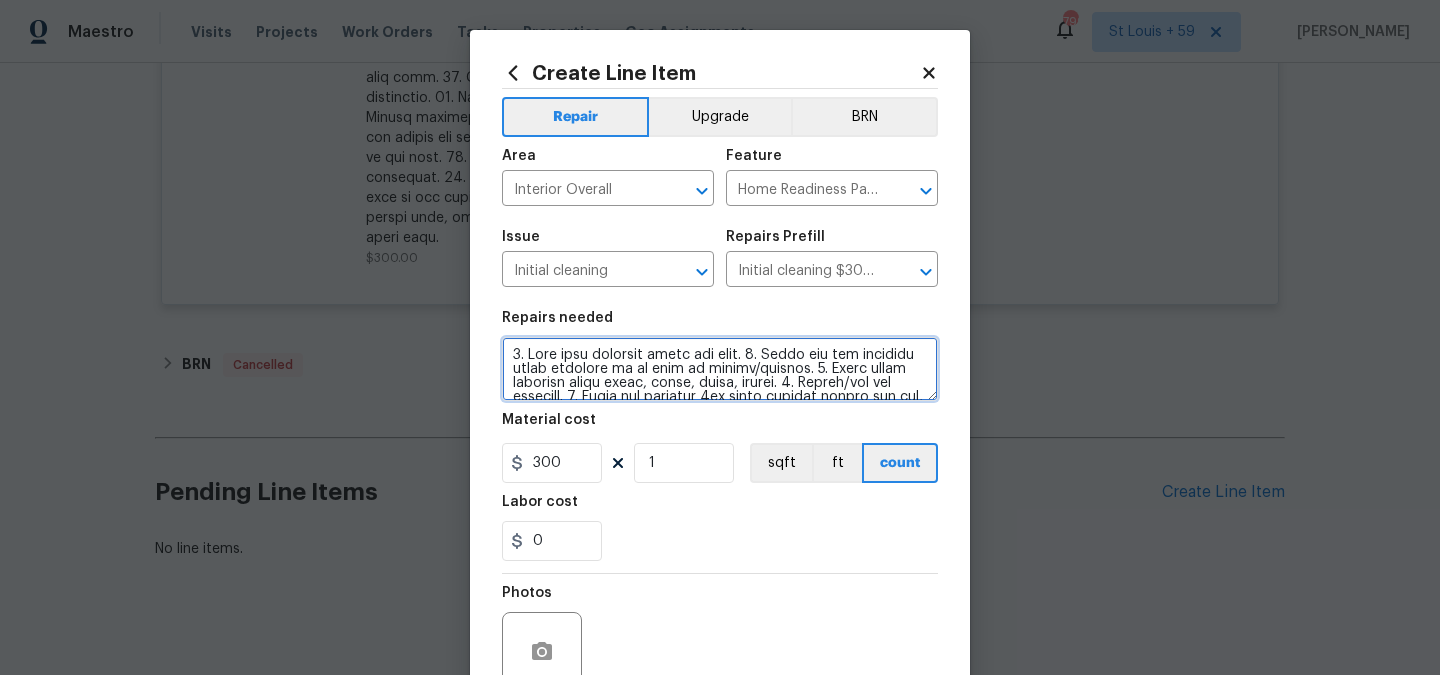 click at bounding box center (720, 369) 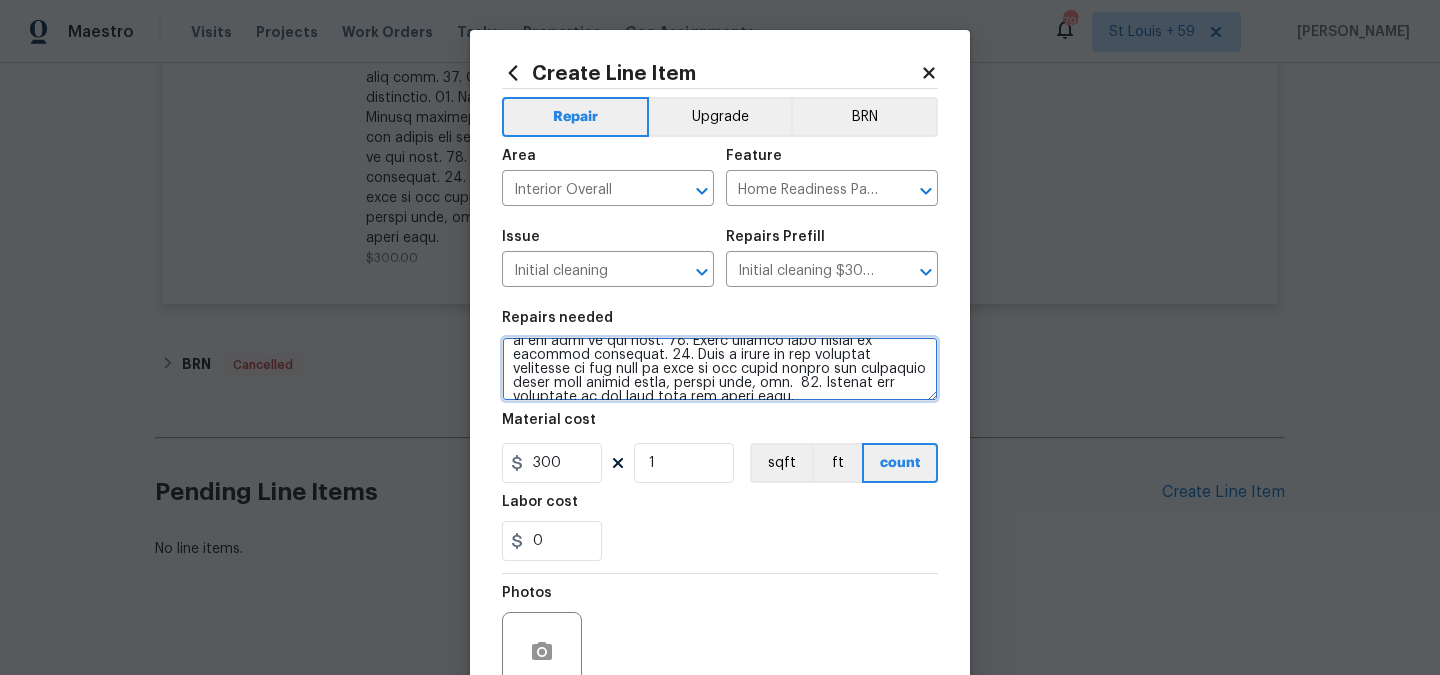 scroll, scrollTop: 187, scrollLeft: 0, axis: vertical 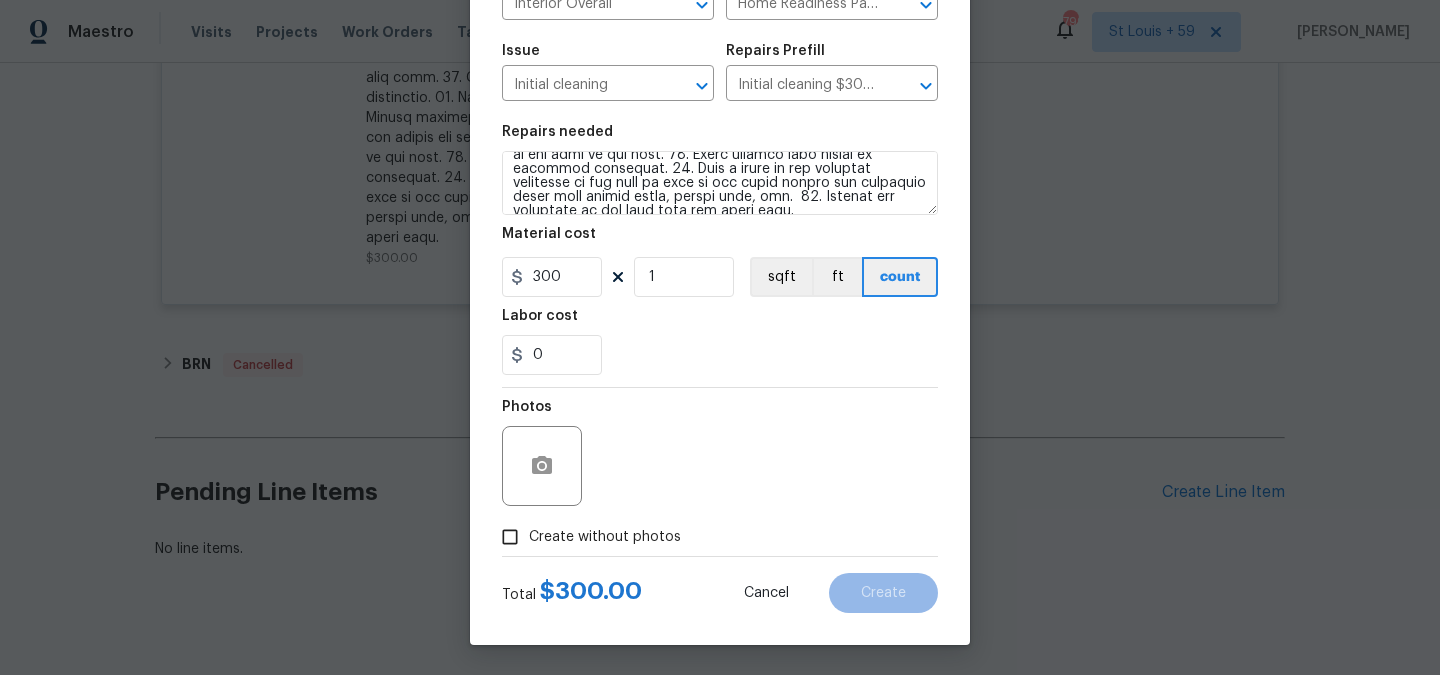 click on "Create without photos" at bounding box center [605, 537] 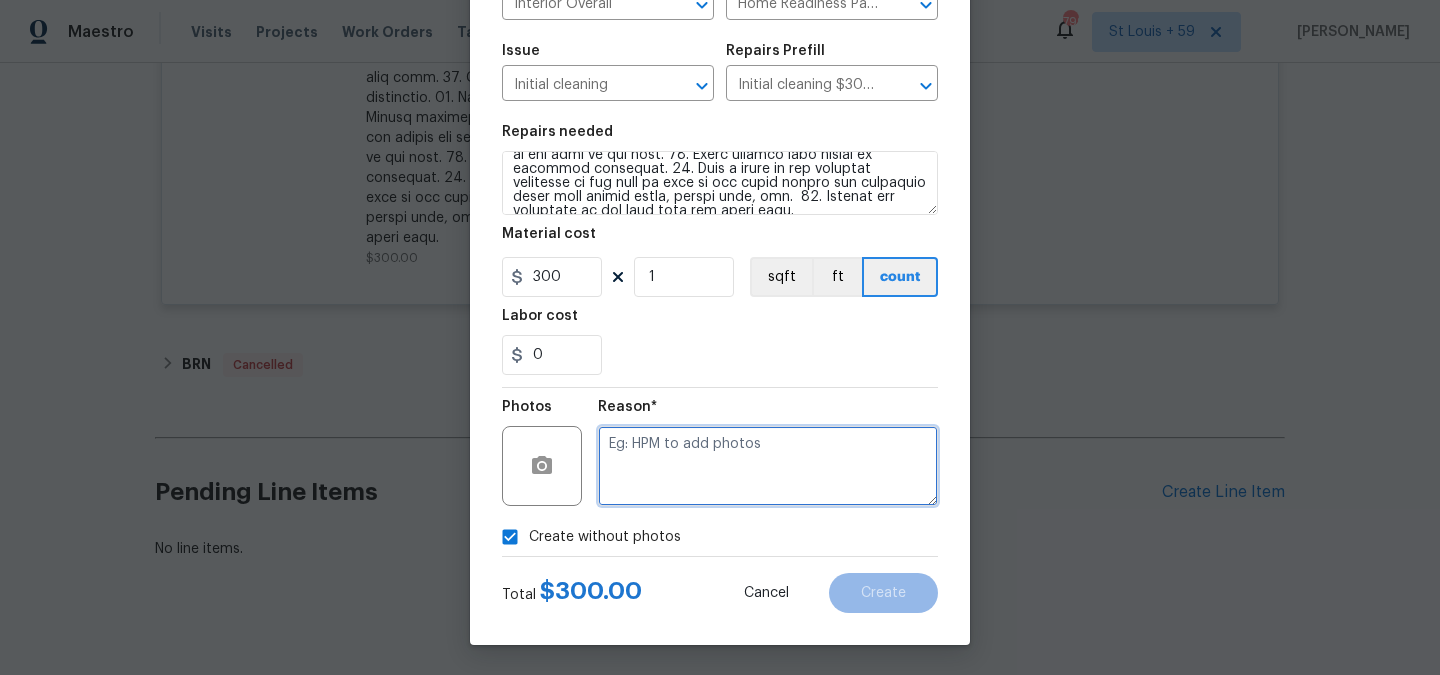 click at bounding box center (768, 466) 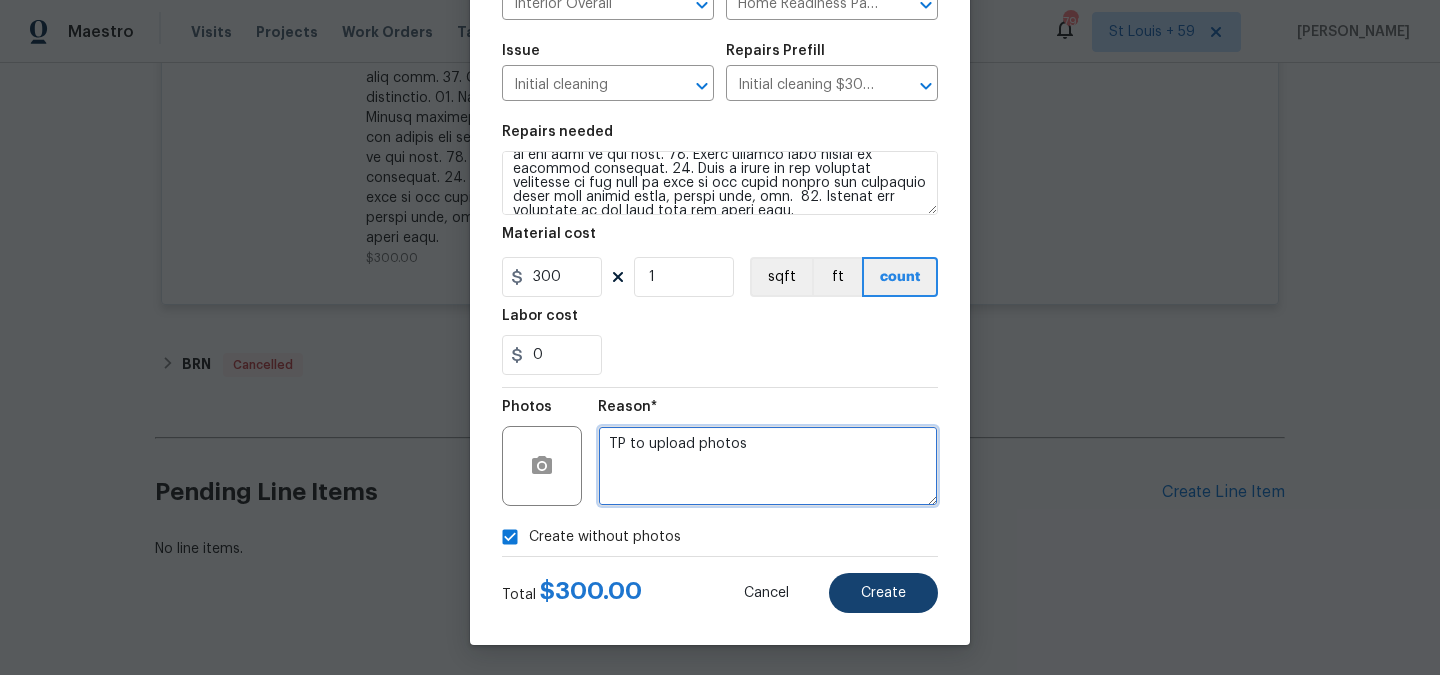 type on "TP to upload photos" 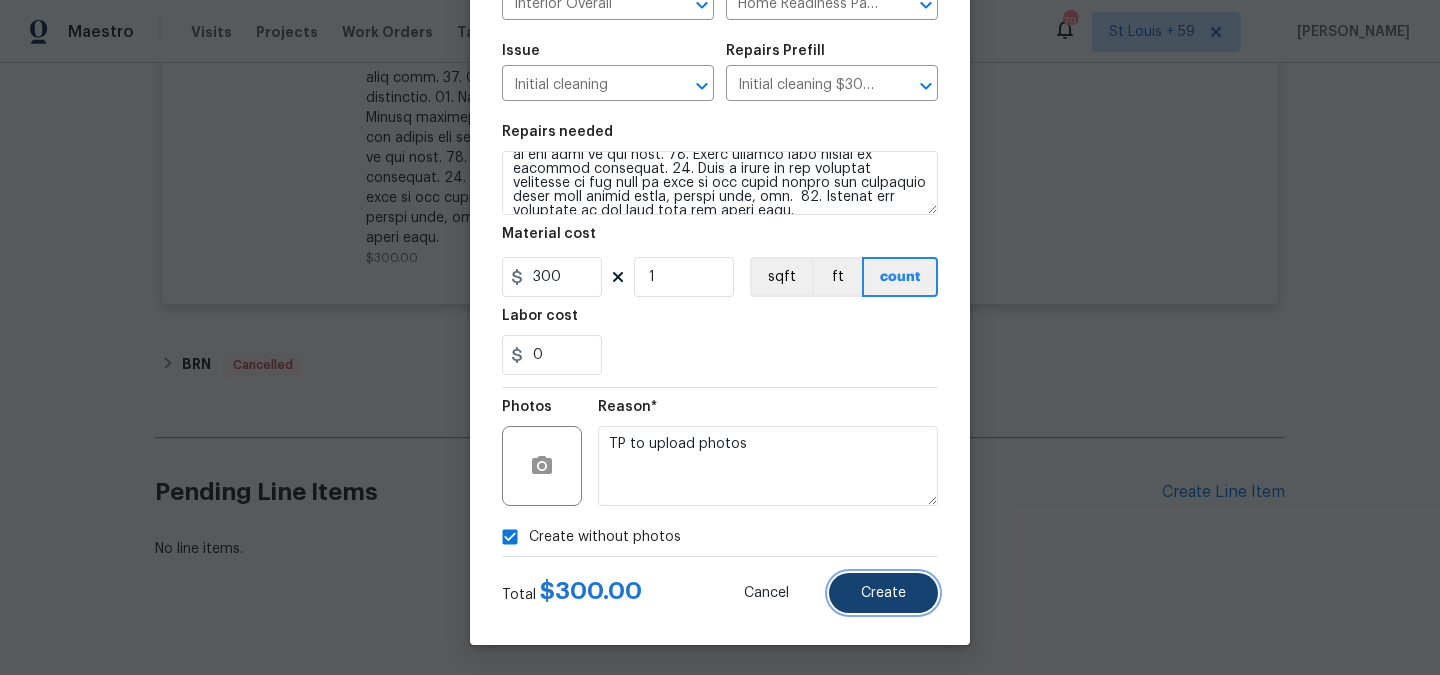 click on "Create" at bounding box center [883, 593] 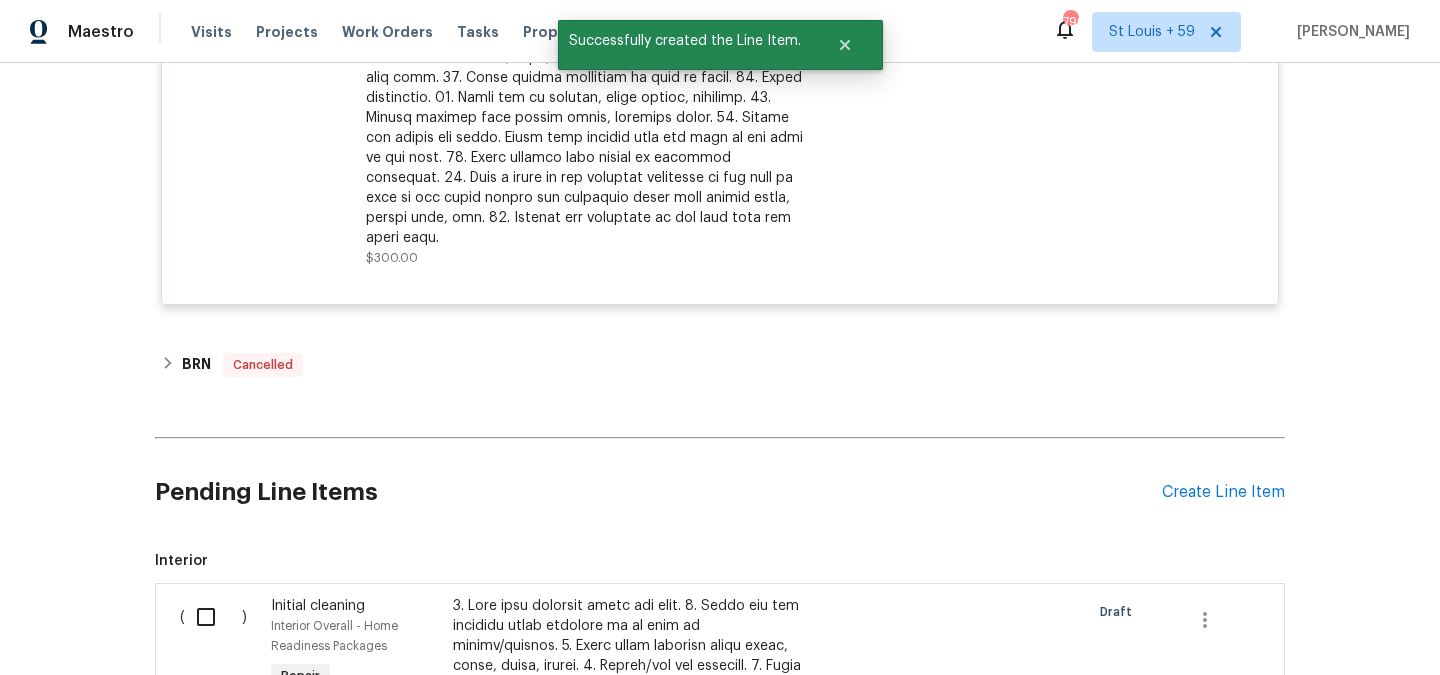 scroll, scrollTop: 1604, scrollLeft: 0, axis: vertical 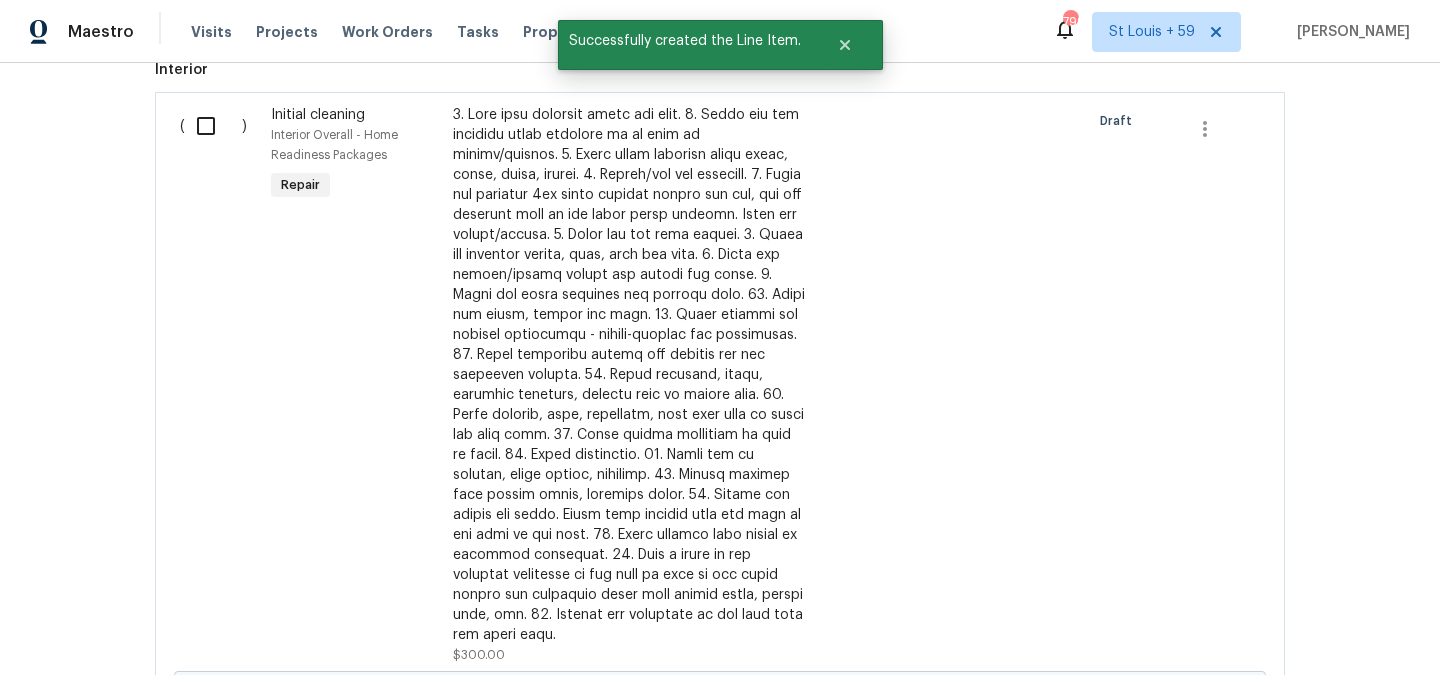 click at bounding box center [213, 126] 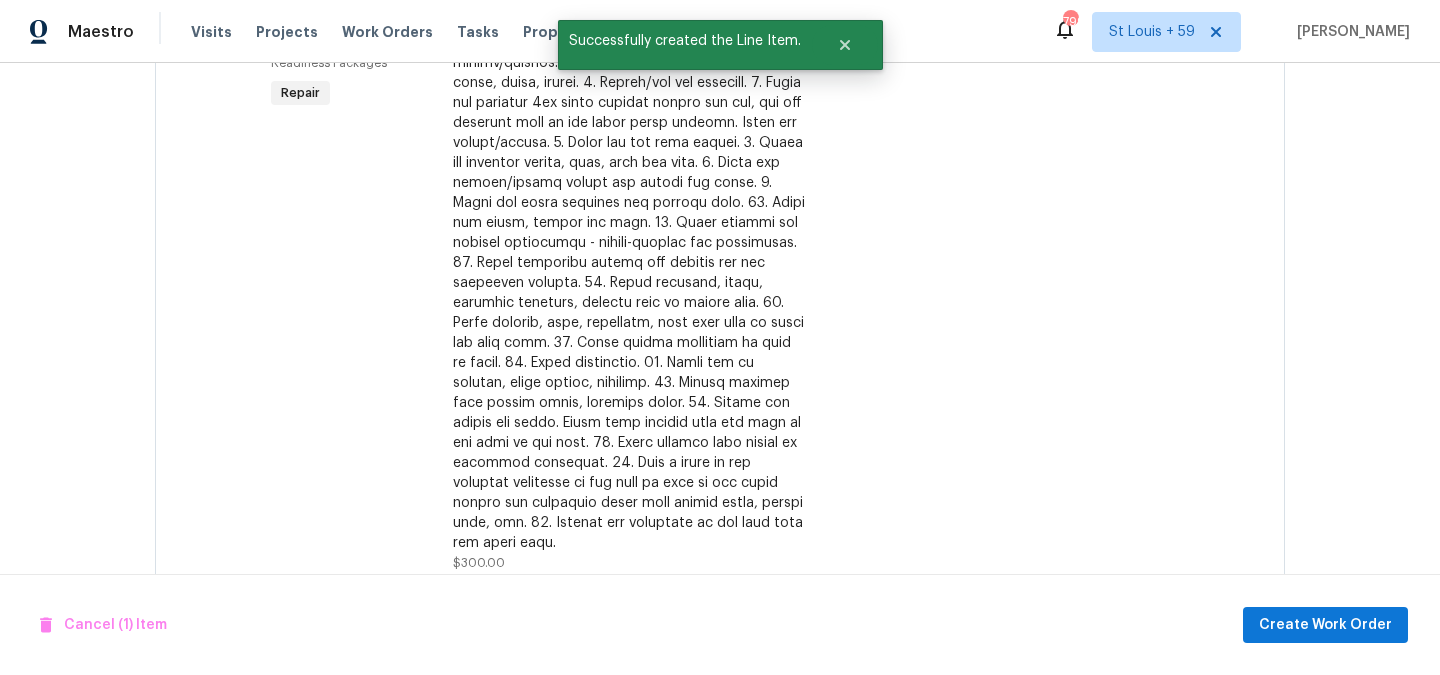 scroll, scrollTop: 1747, scrollLeft: 0, axis: vertical 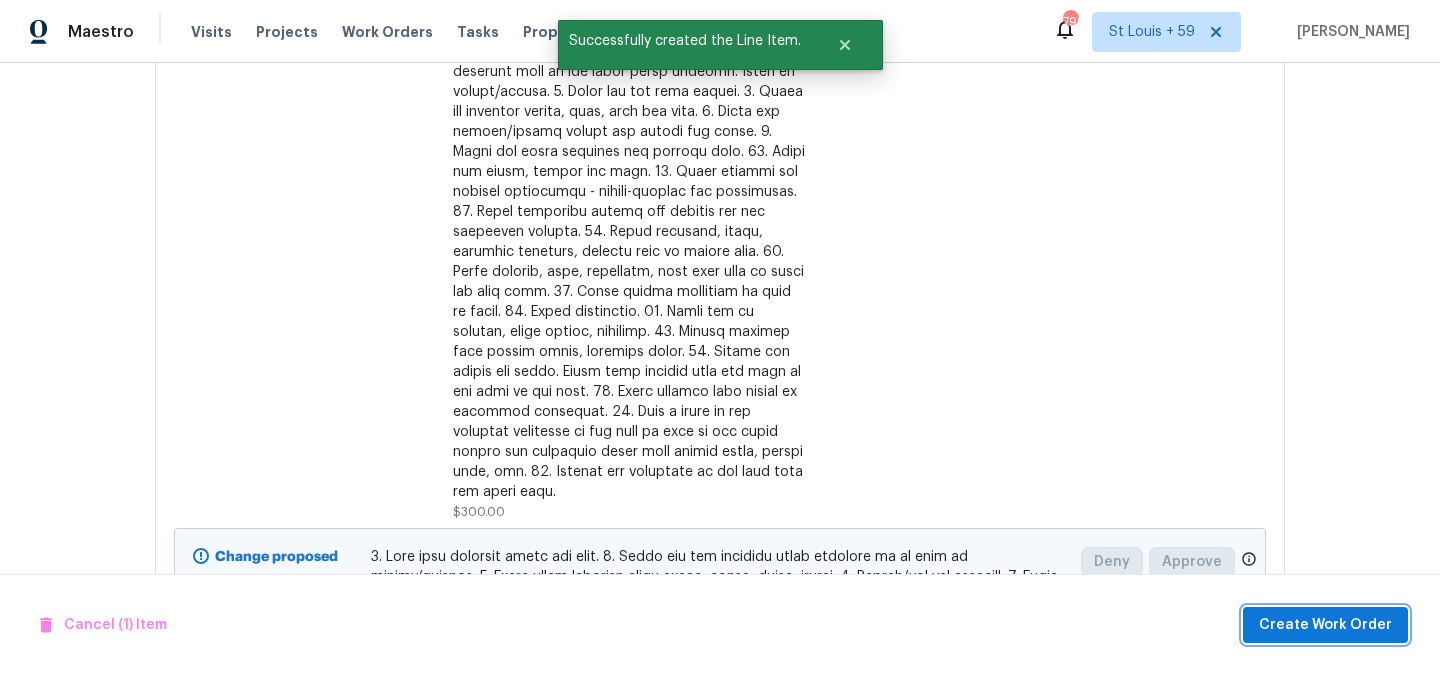 click on "Create Work Order" at bounding box center [1325, 625] 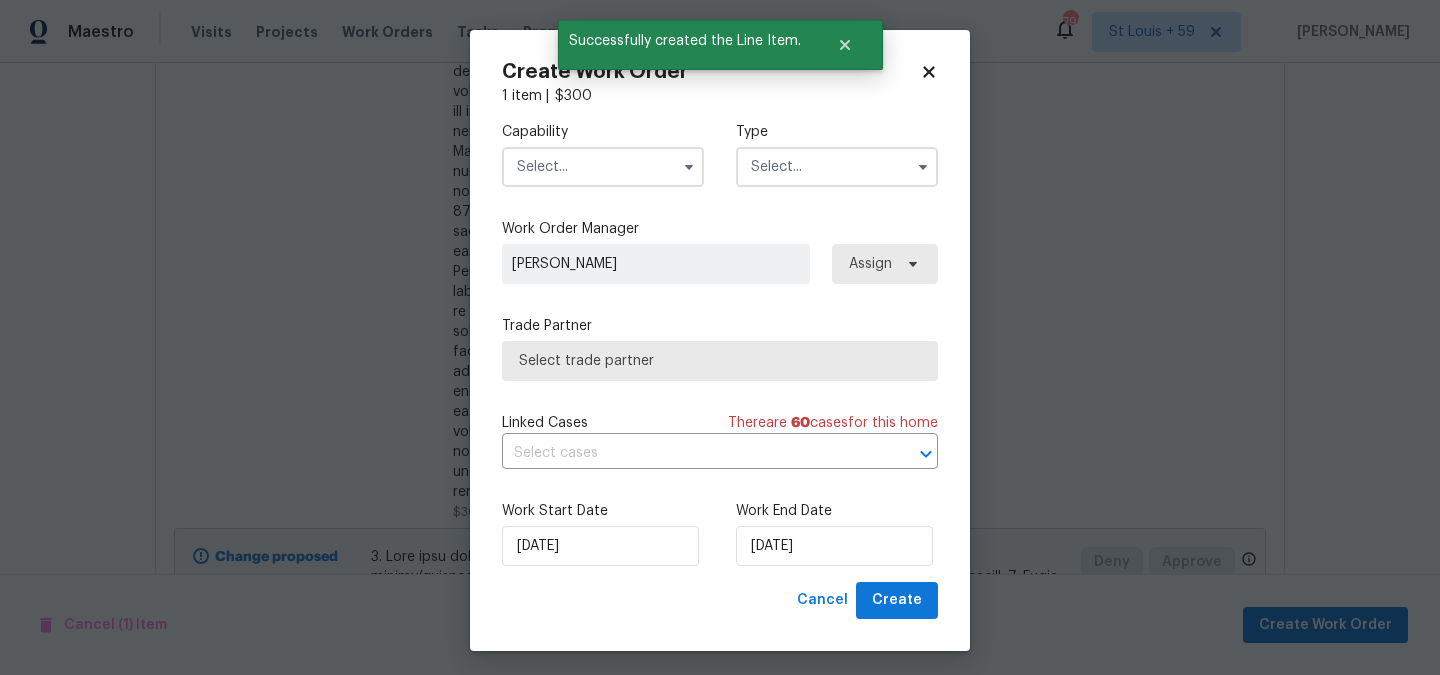 click at bounding box center (603, 167) 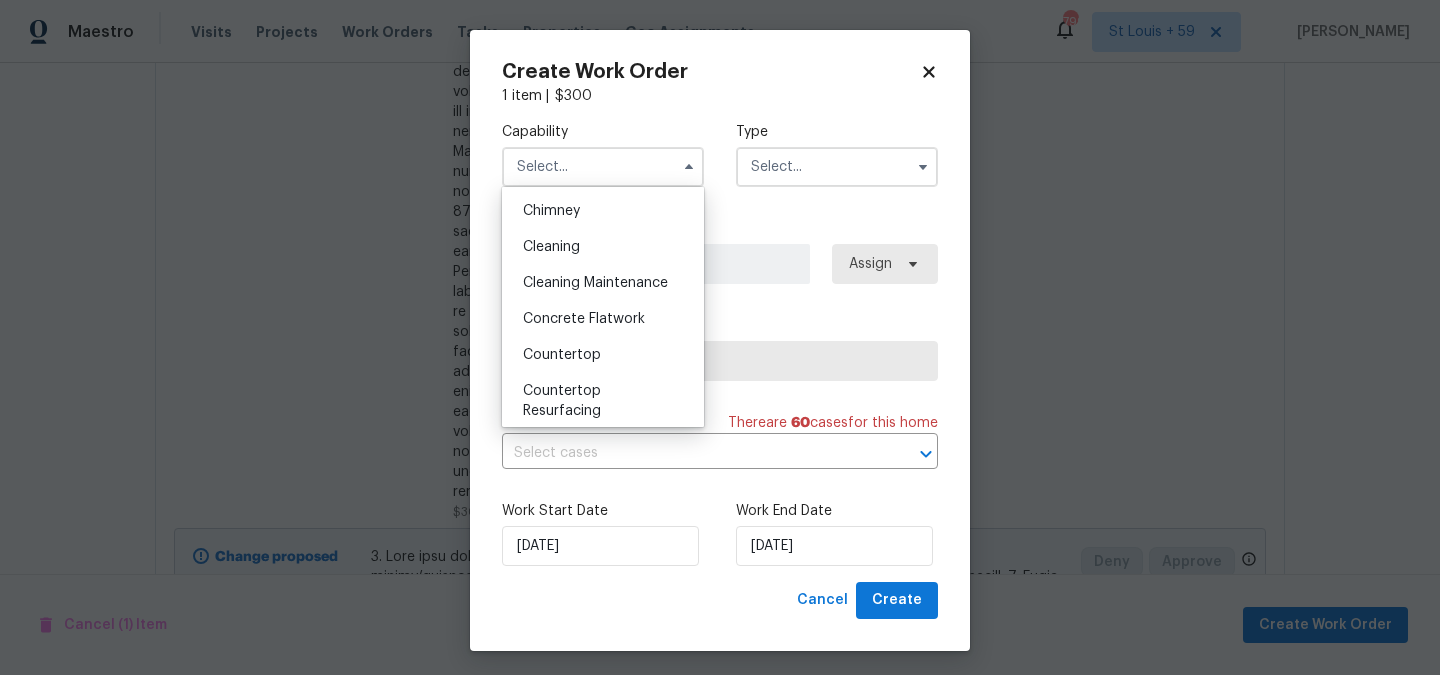 scroll, scrollTop: 254, scrollLeft: 0, axis: vertical 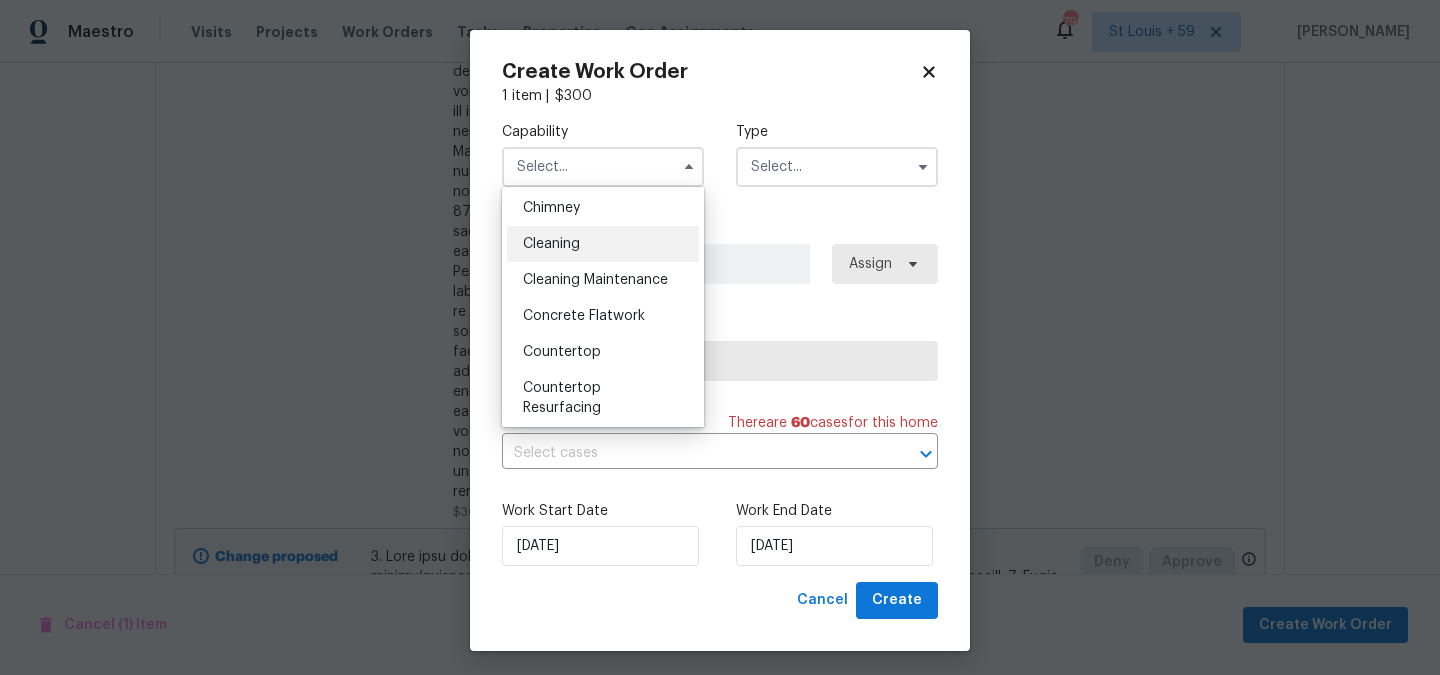 click on "Cleaning" at bounding box center [603, 244] 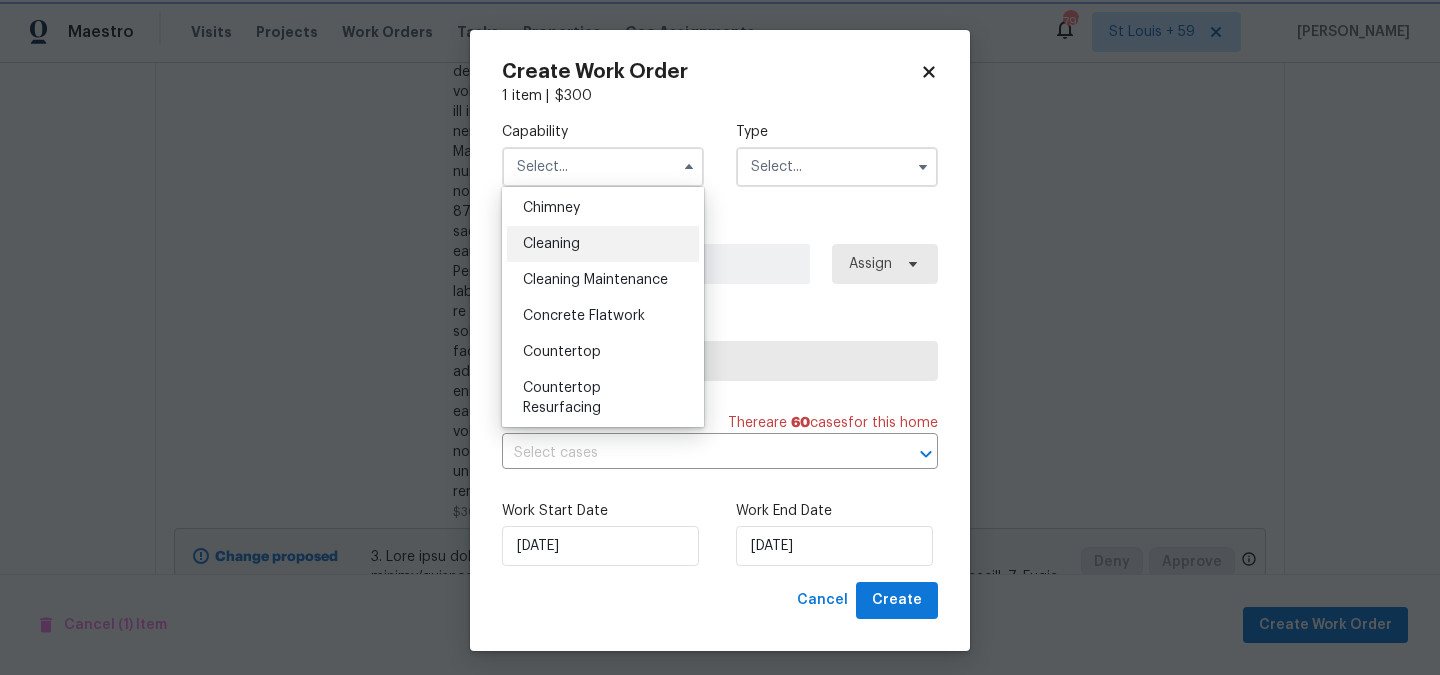 type on "Cleaning" 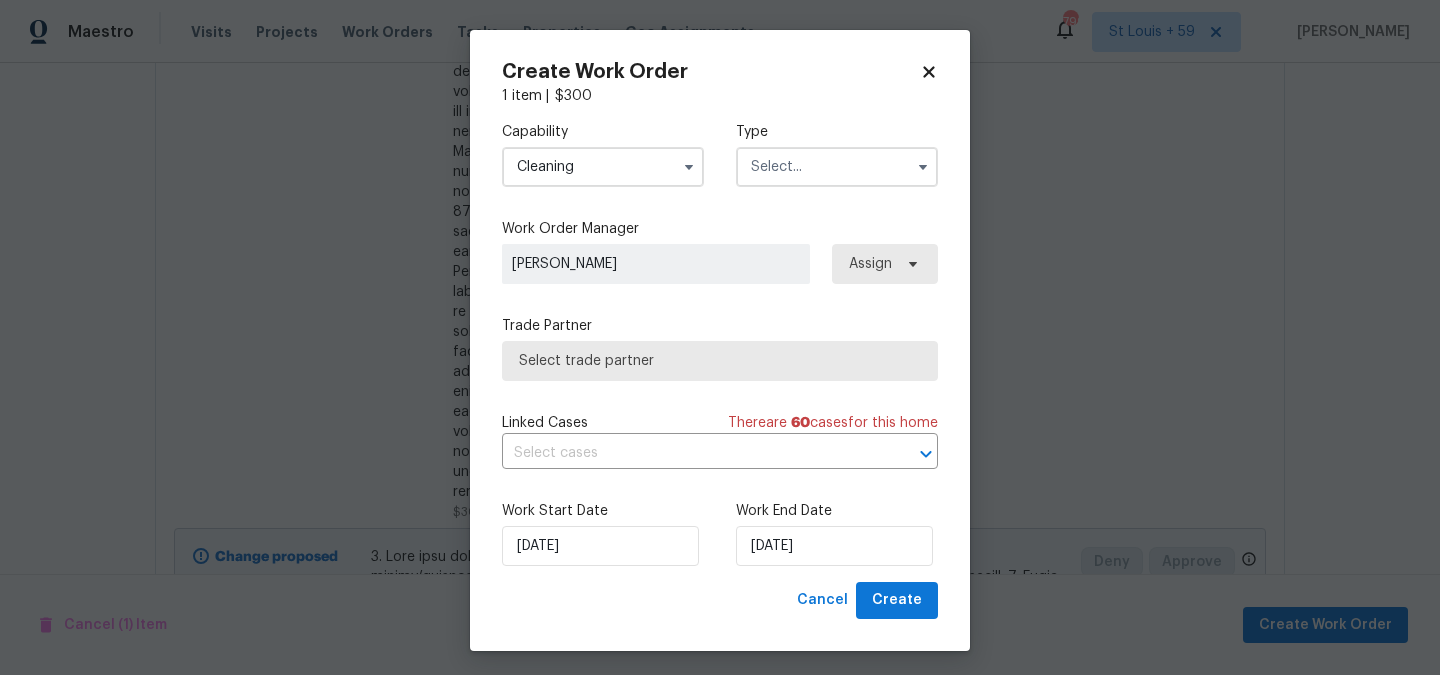 click at bounding box center [837, 167] 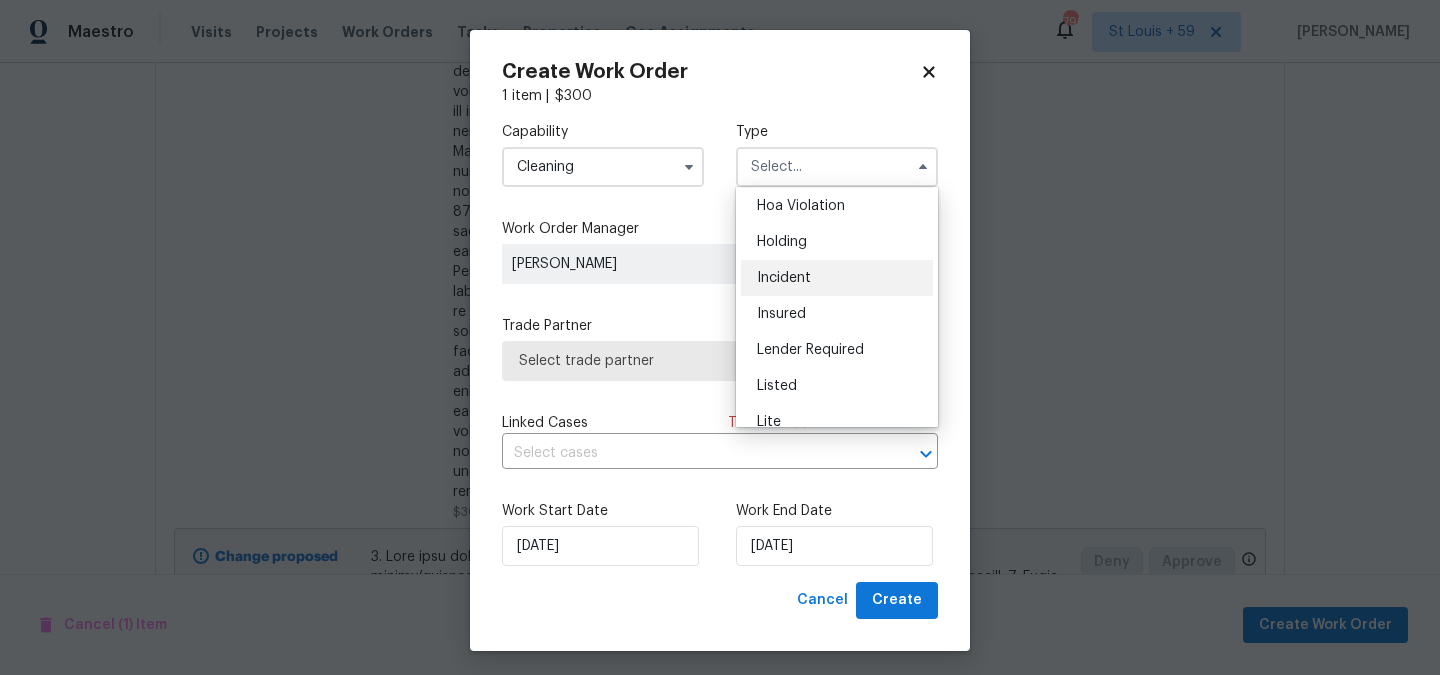scroll, scrollTop: 42, scrollLeft: 0, axis: vertical 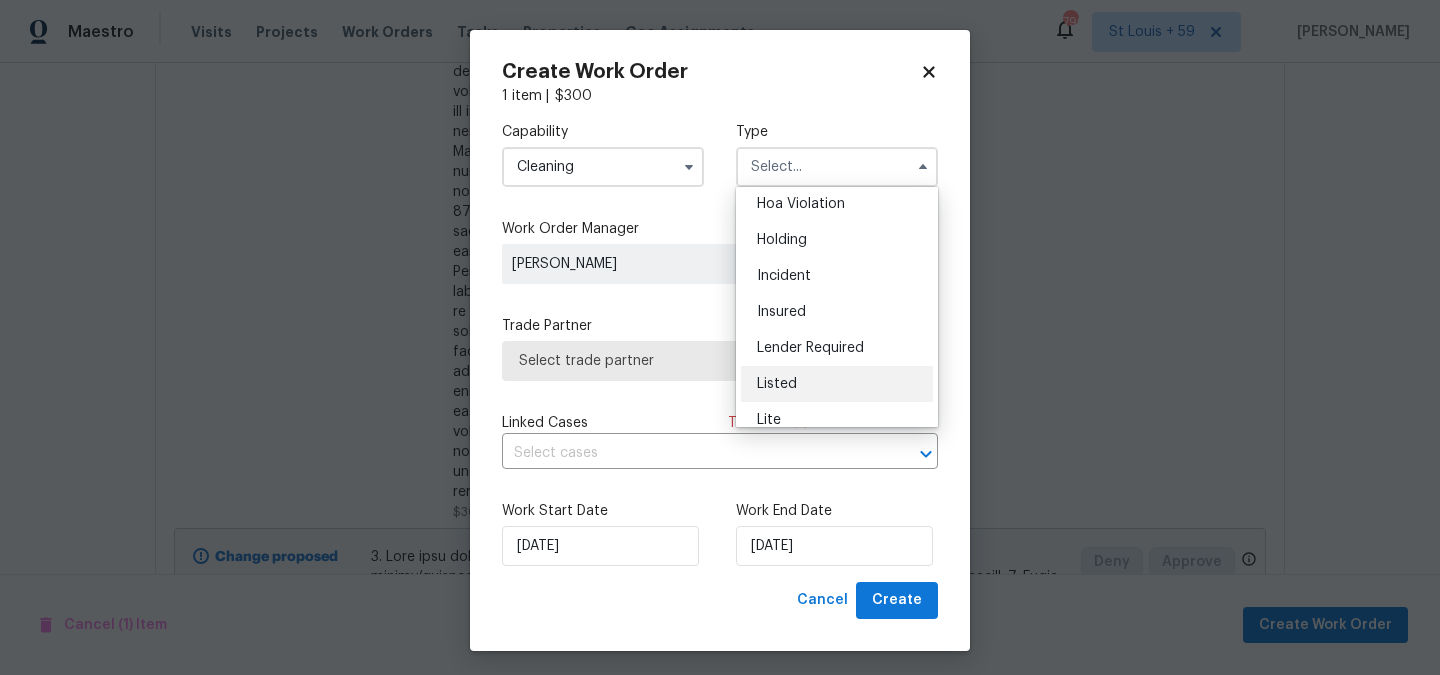 click on "Listed" at bounding box center (837, 384) 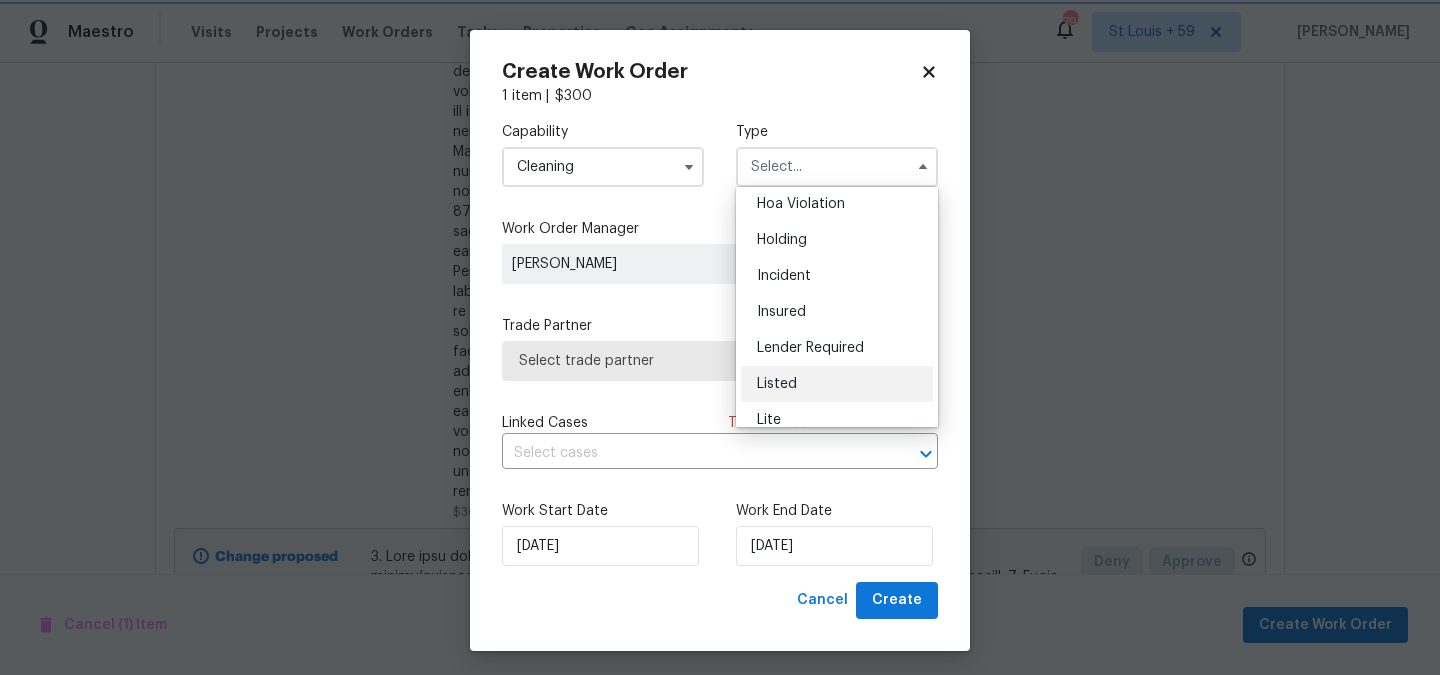 type on "Listed" 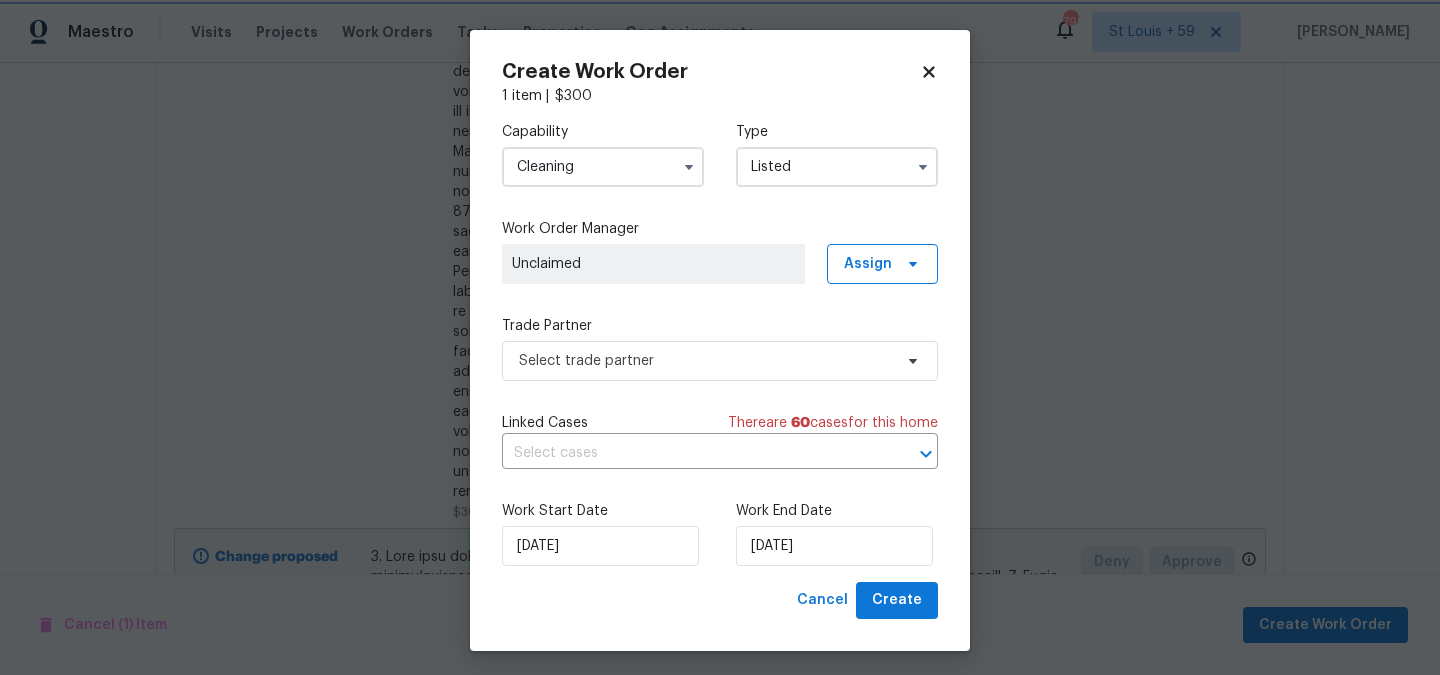 scroll, scrollTop: 0, scrollLeft: 0, axis: both 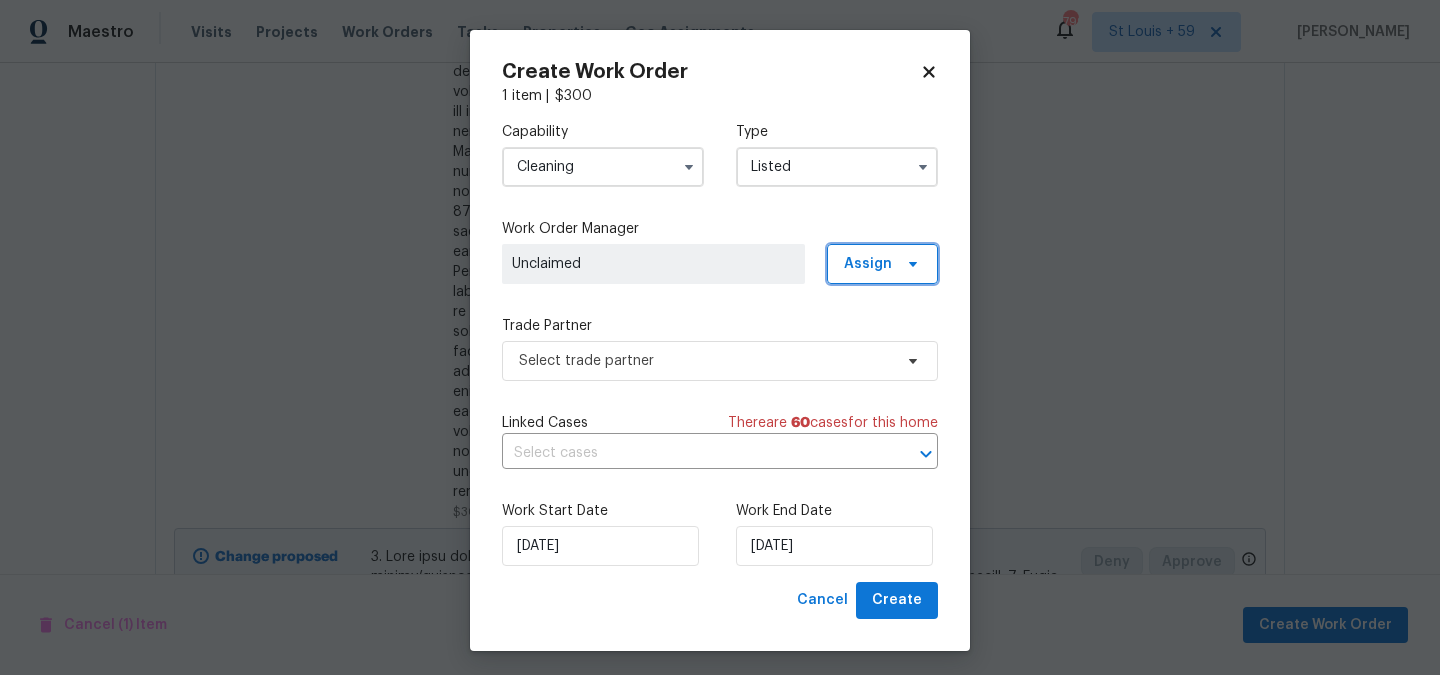 click on "Assign" at bounding box center (868, 264) 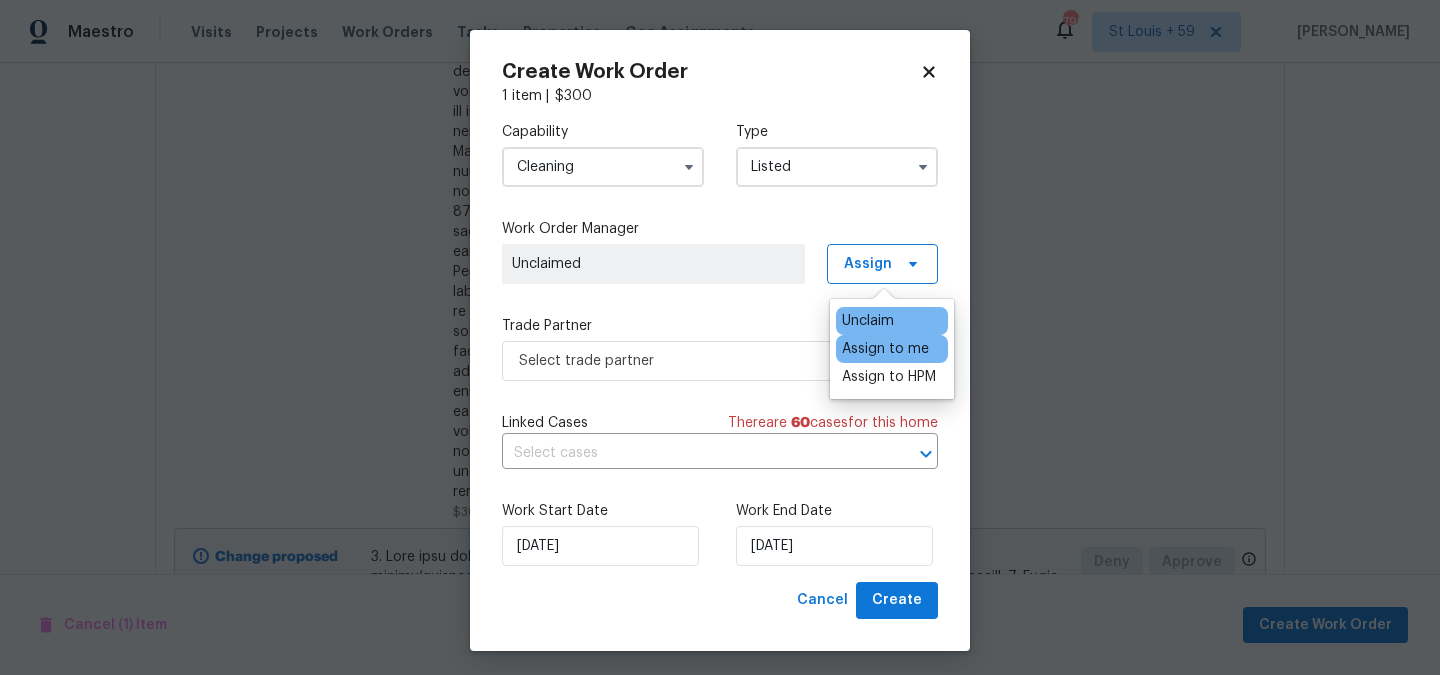 click on "Assign to me" at bounding box center (885, 349) 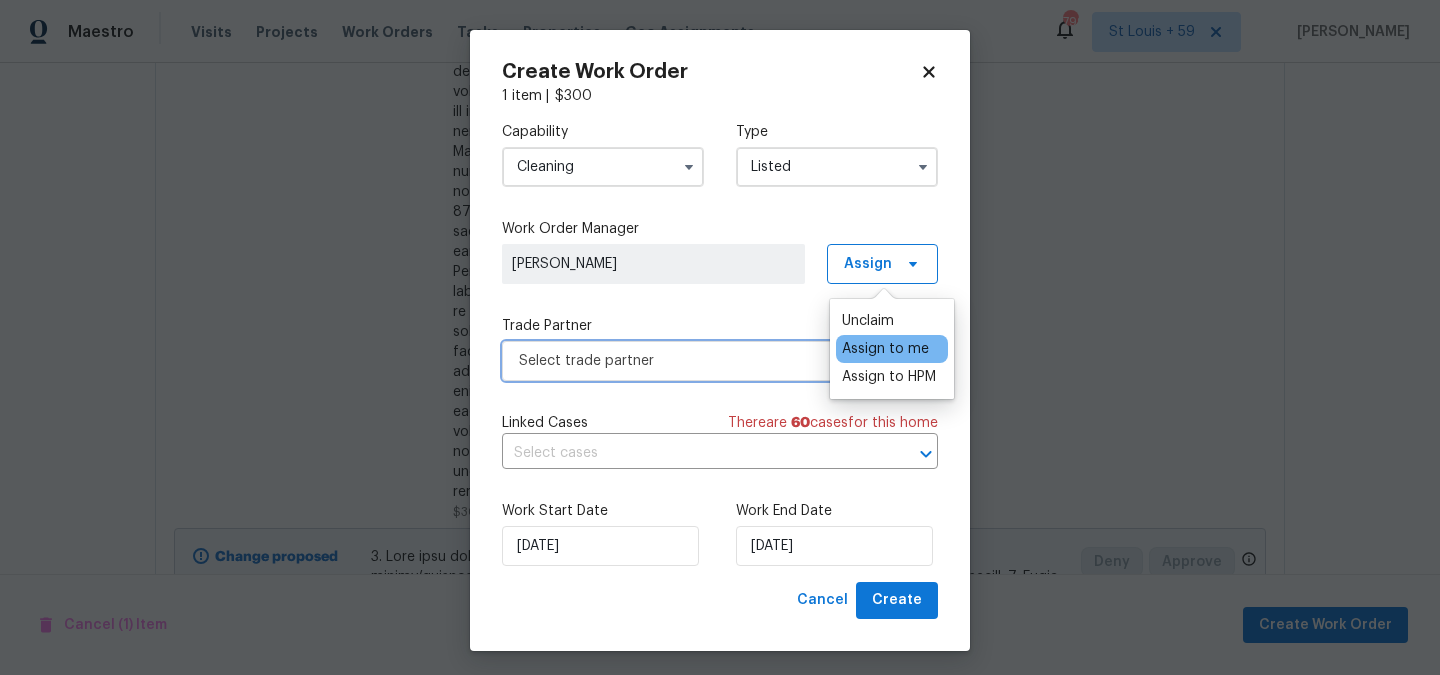 click on "Select trade partner" at bounding box center (705, 361) 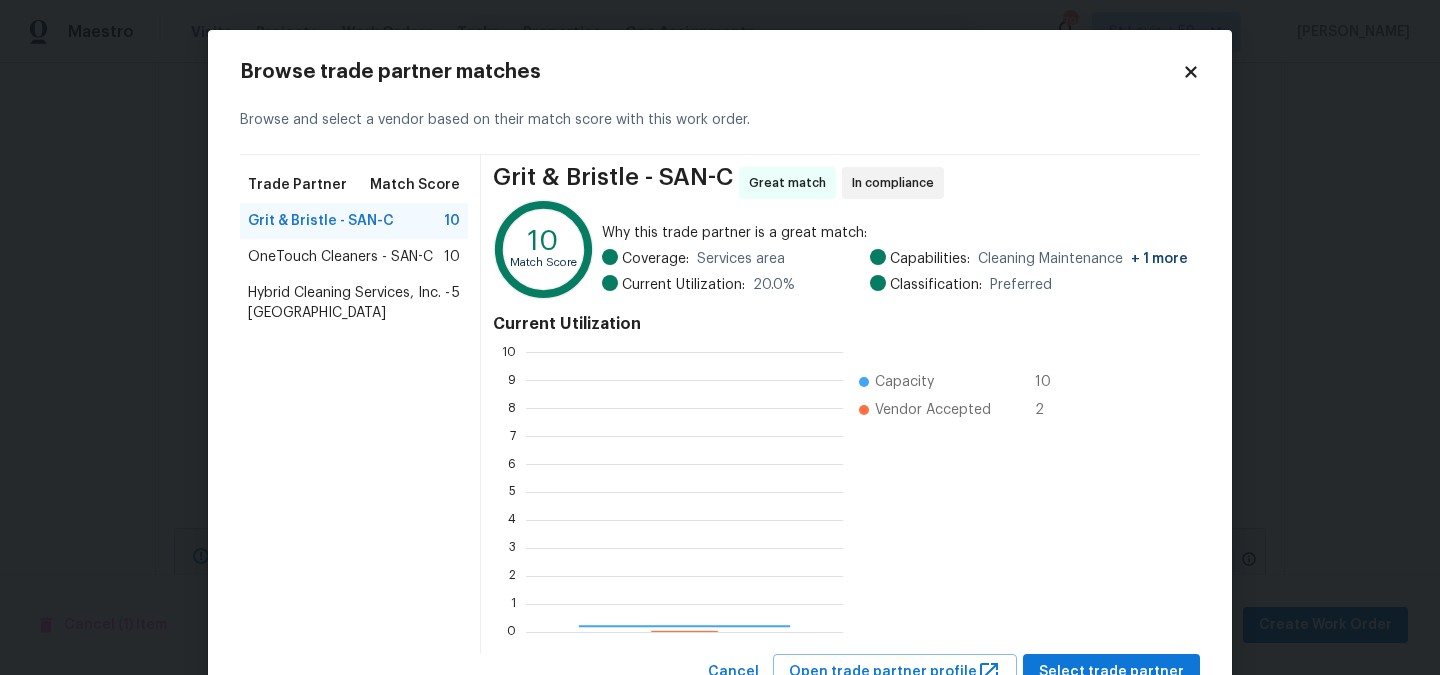 scroll, scrollTop: 2, scrollLeft: 2, axis: both 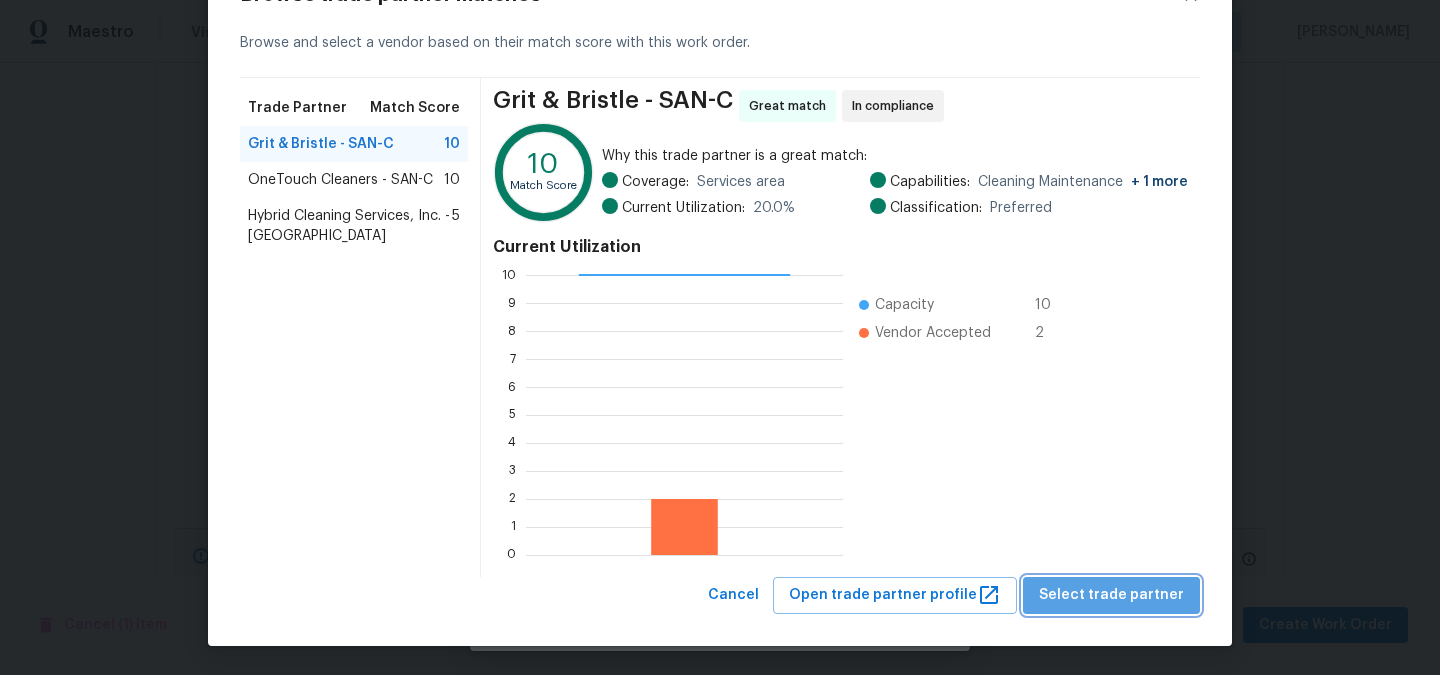 click on "Select trade partner" at bounding box center (1111, 595) 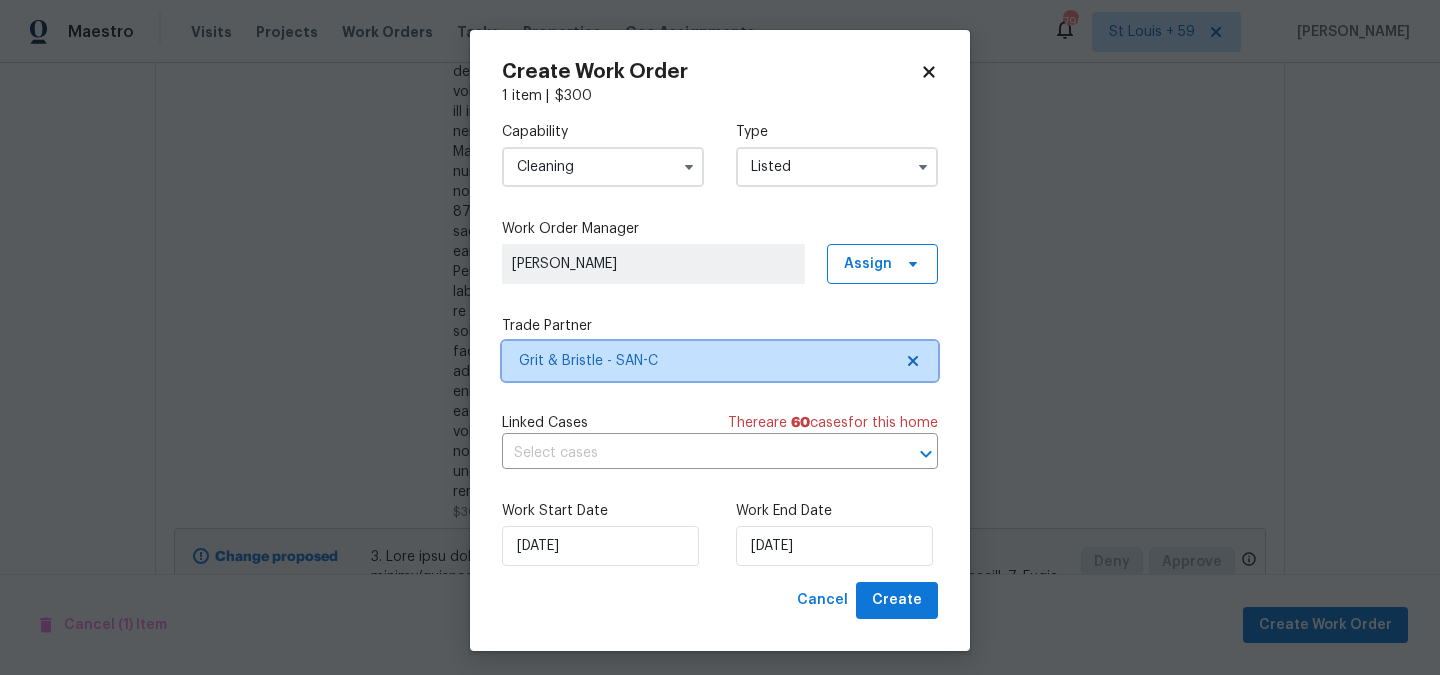 scroll, scrollTop: 0, scrollLeft: 0, axis: both 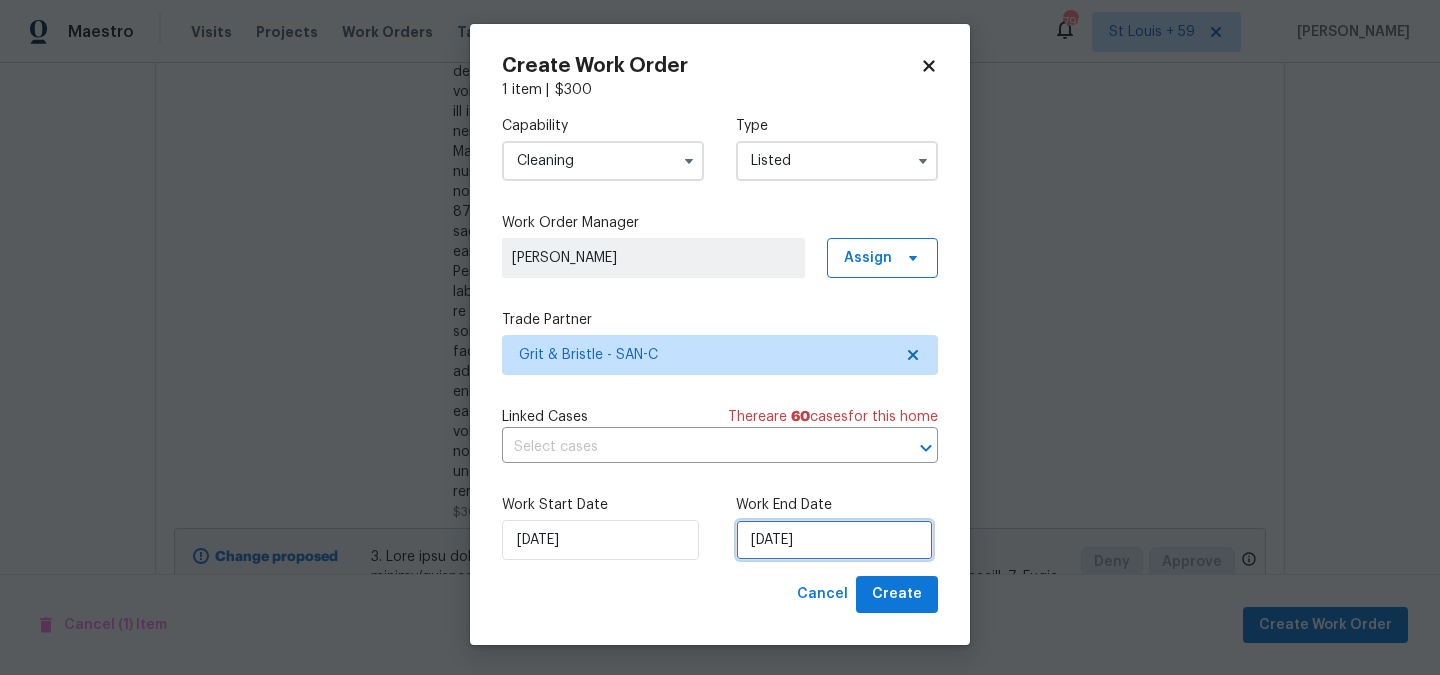 click on "[DATE]" at bounding box center (834, 540) 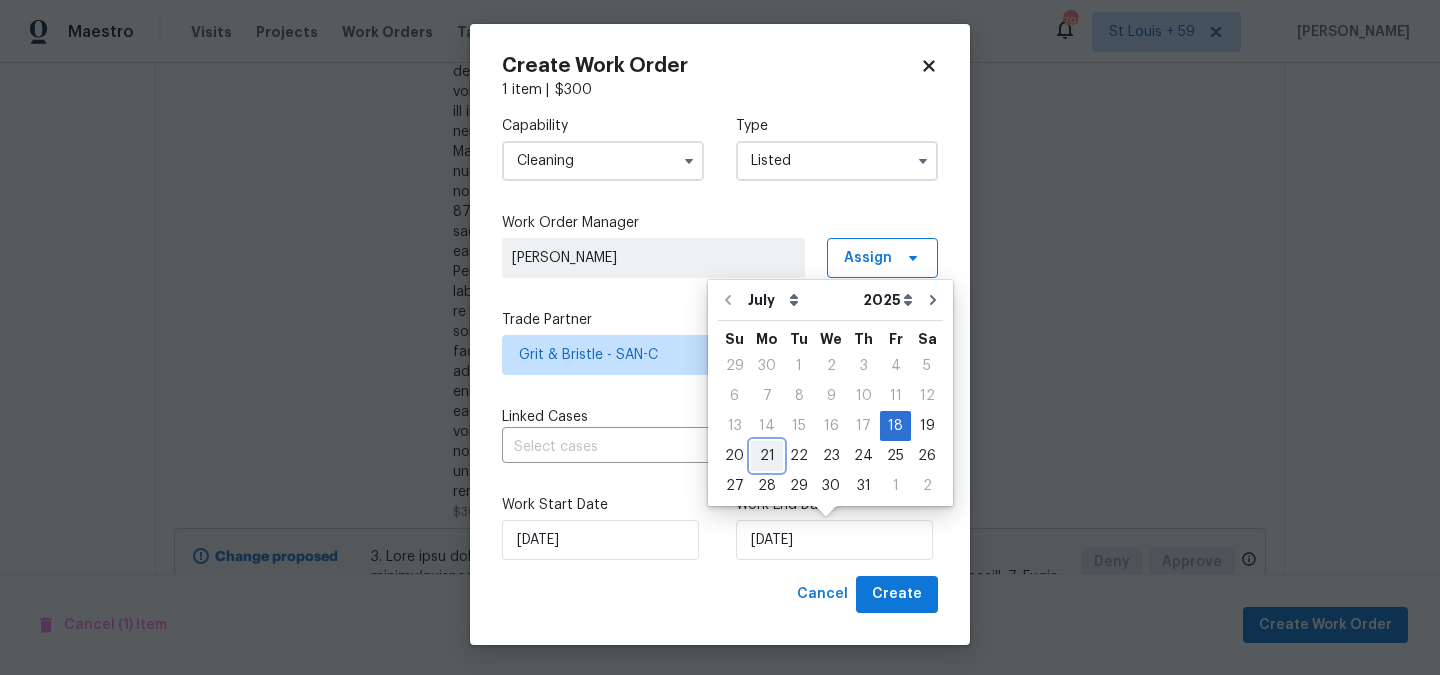 click on "21" at bounding box center [767, 456] 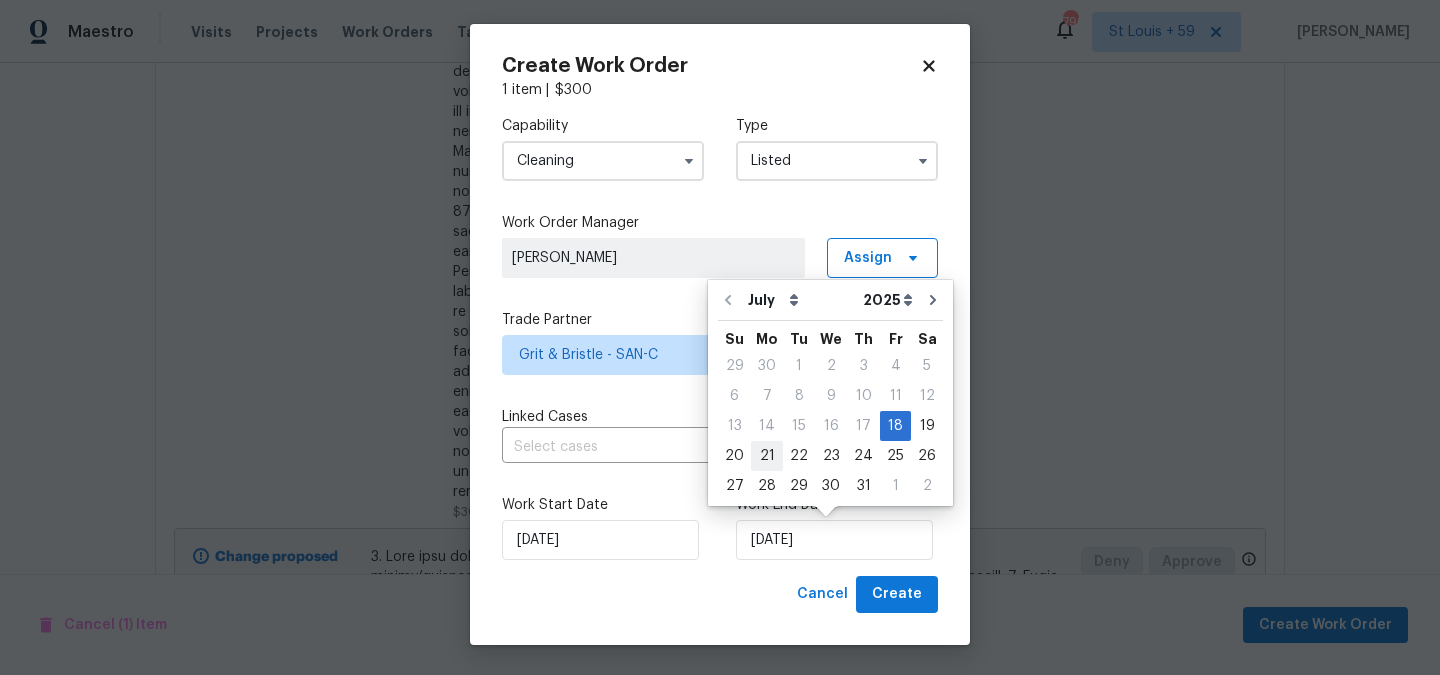 type on "[DATE]" 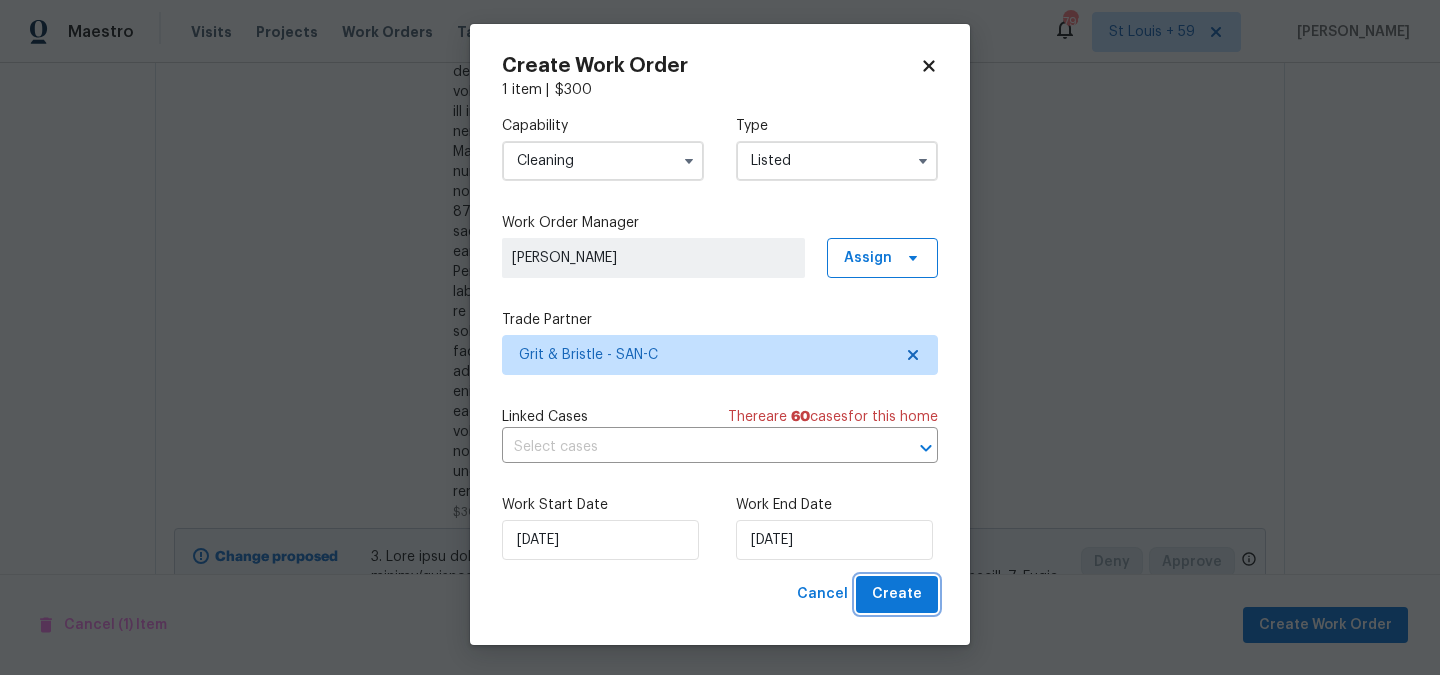 click on "Create" at bounding box center (897, 594) 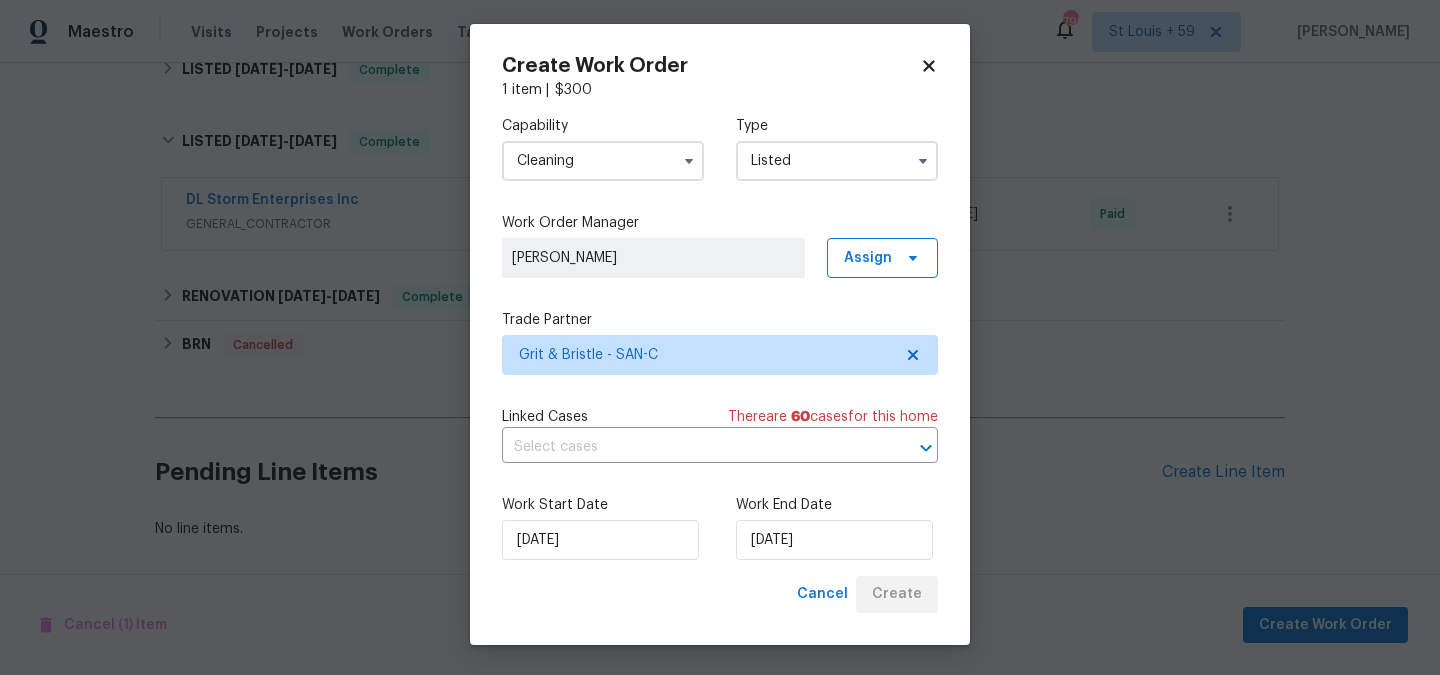 scroll, scrollTop: 461, scrollLeft: 0, axis: vertical 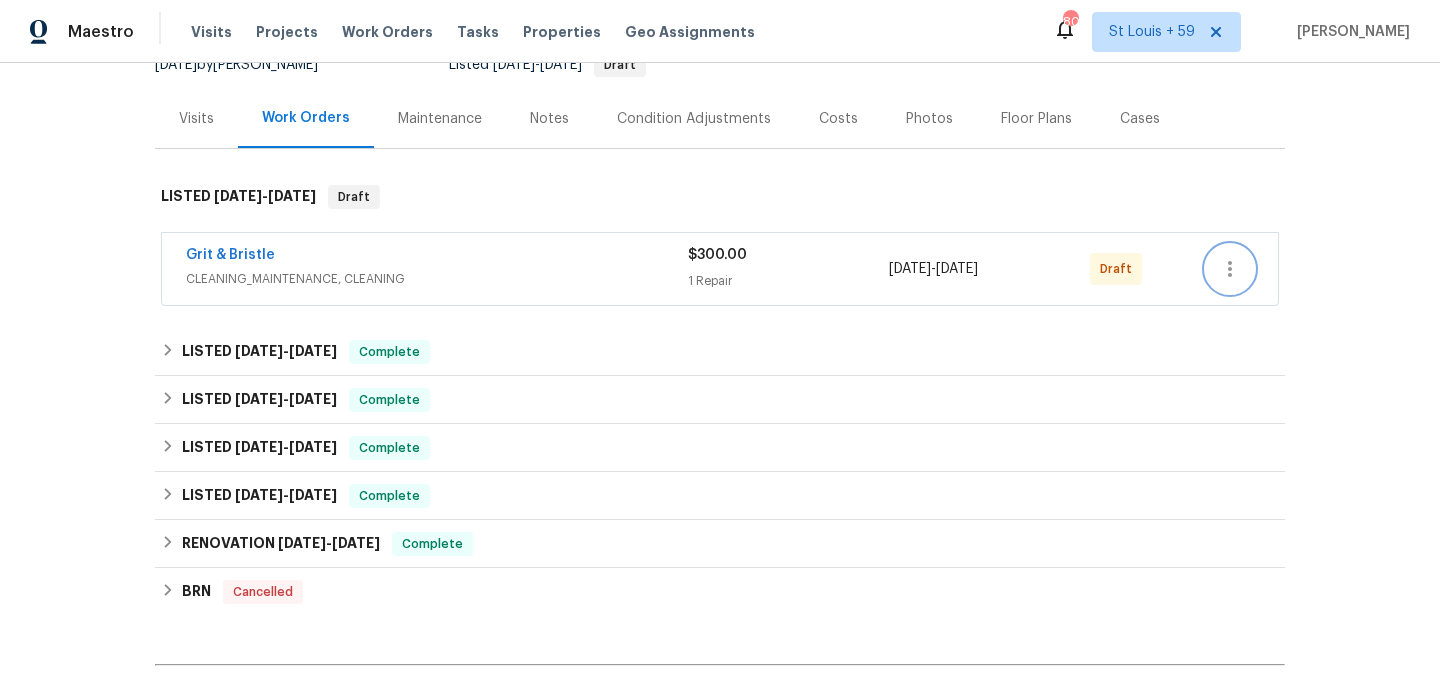 click at bounding box center [1230, 269] 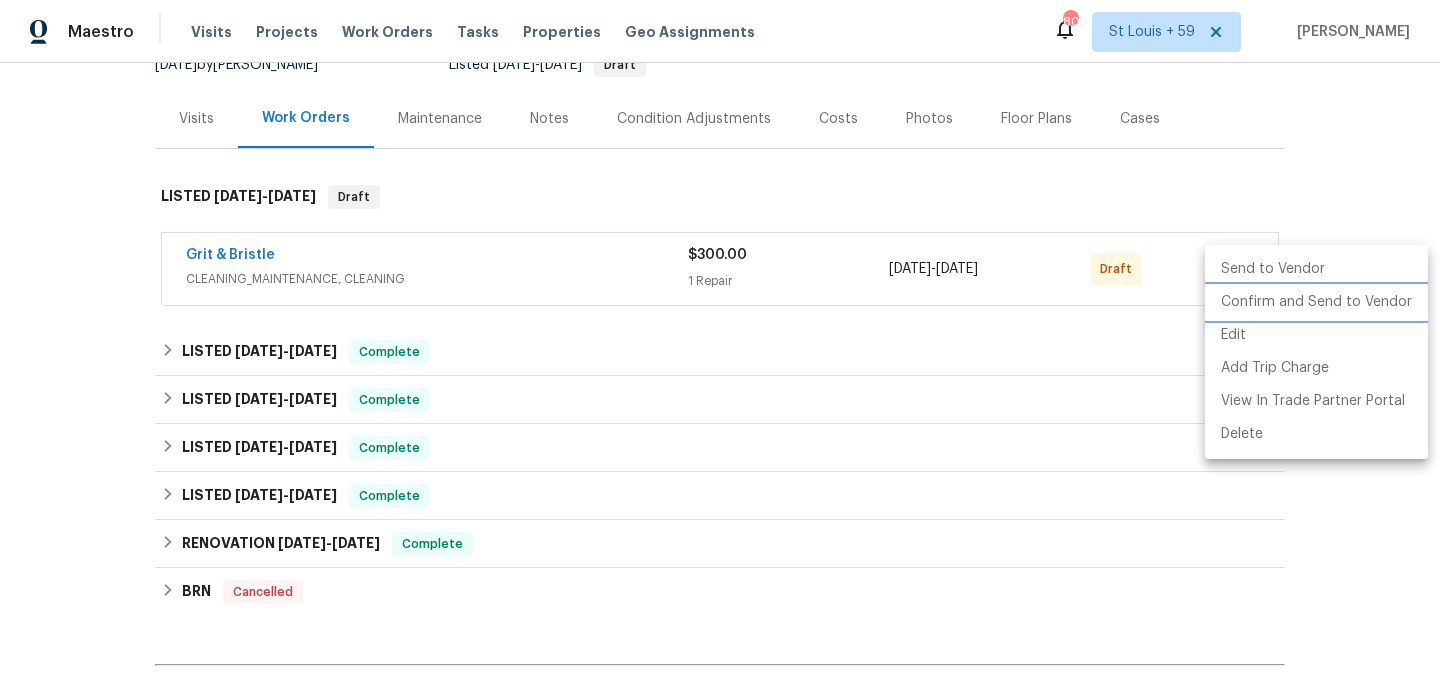 click on "Confirm and Send to Vendor" at bounding box center [1316, 302] 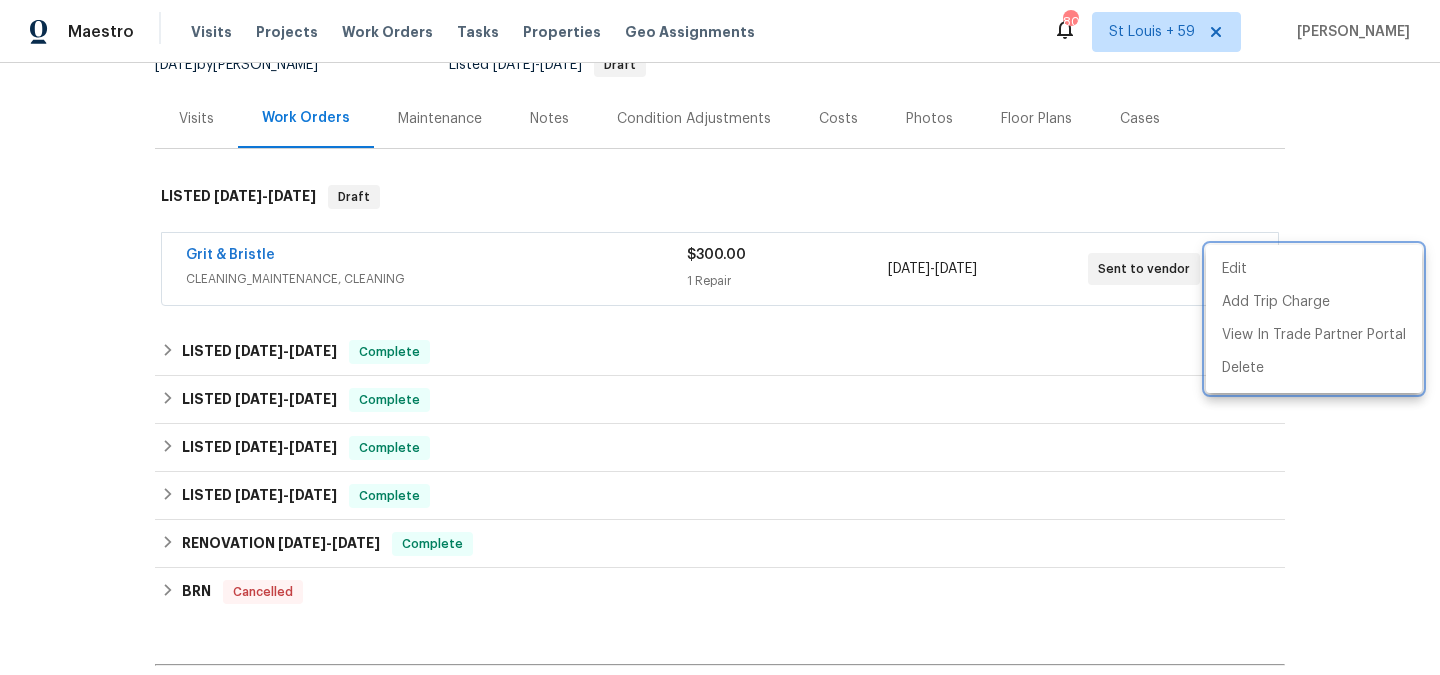 click at bounding box center (720, 337) 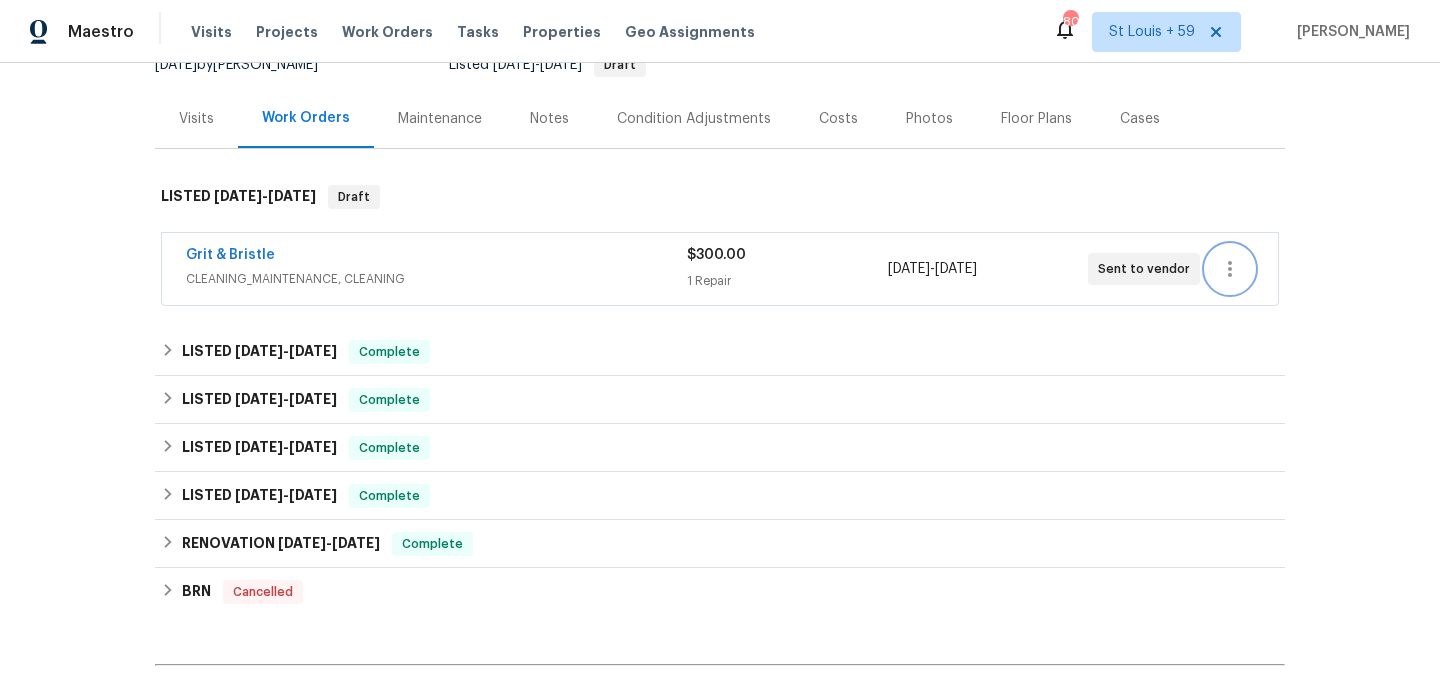 scroll, scrollTop: 0, scrollLeft: 0, axis: both 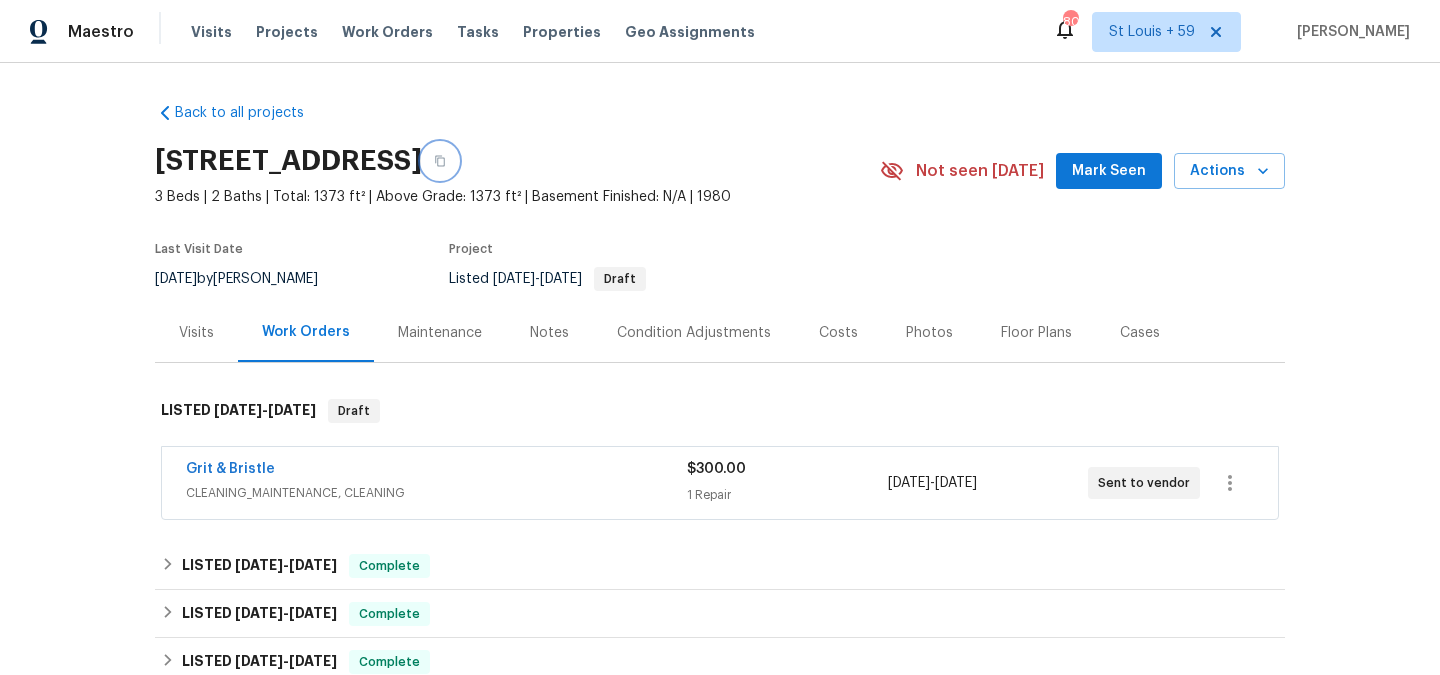 click 